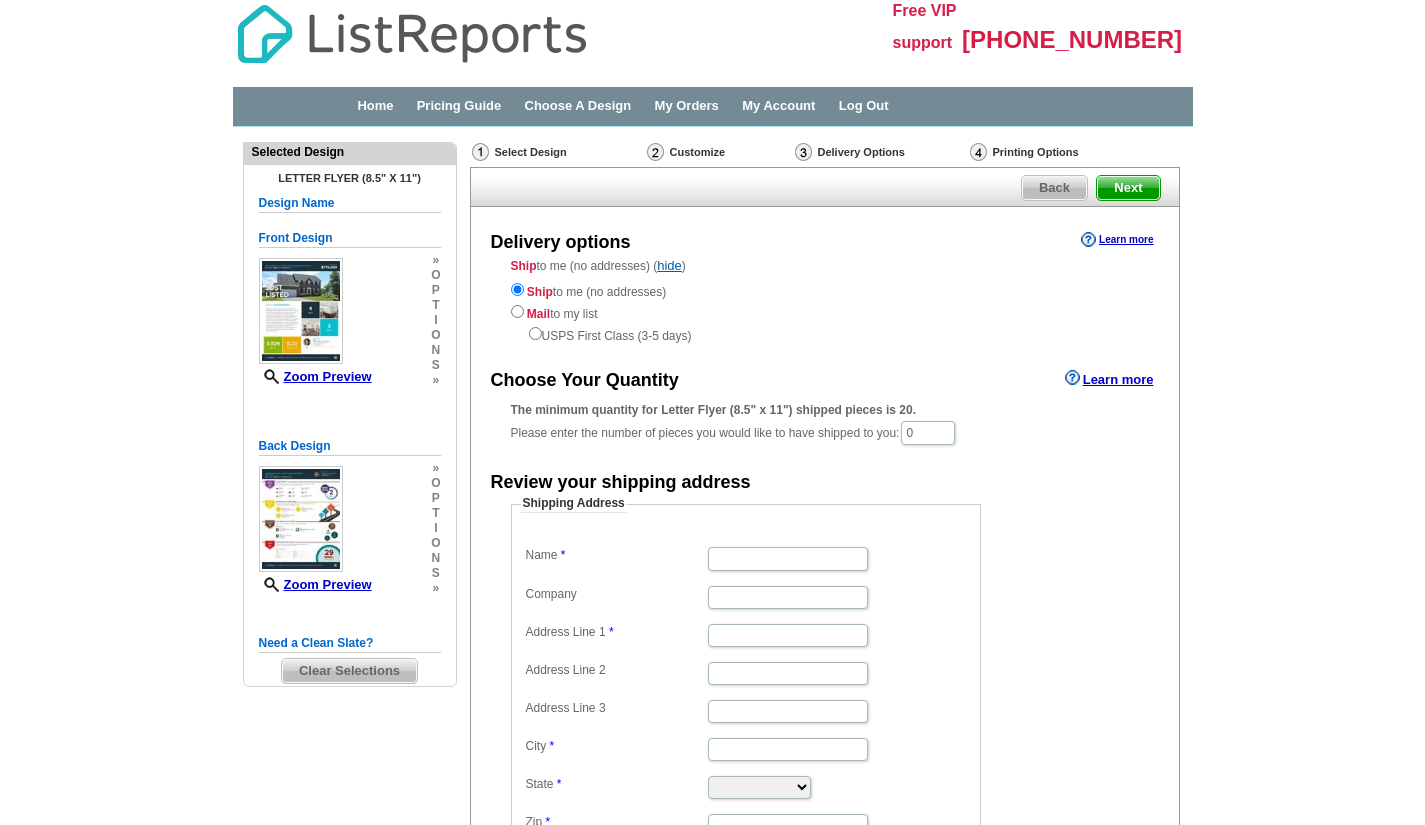 scroll, scrollTop: 0, scrollLeft: 0, axis: both 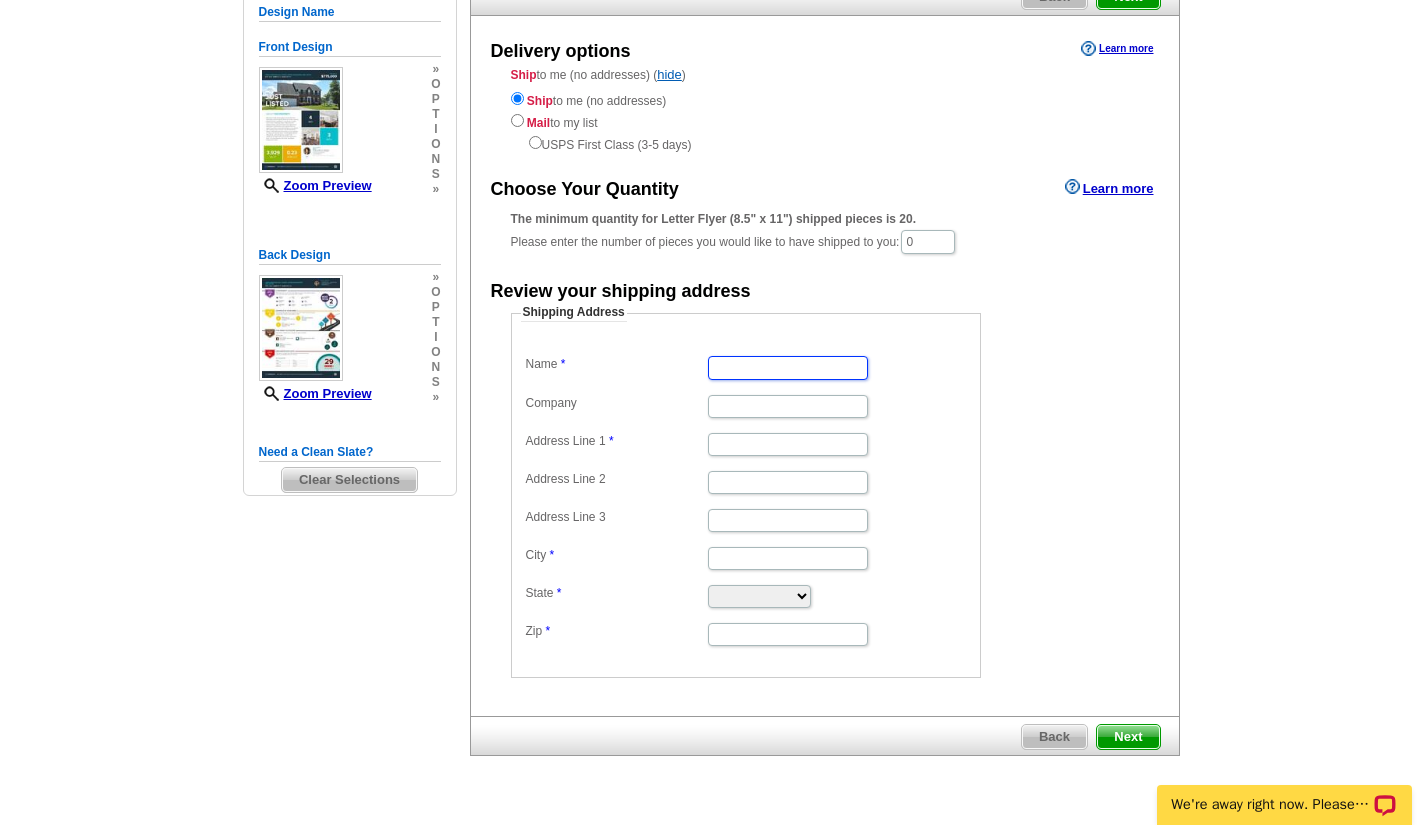 click on "Name" at bounding box center (788, 367) 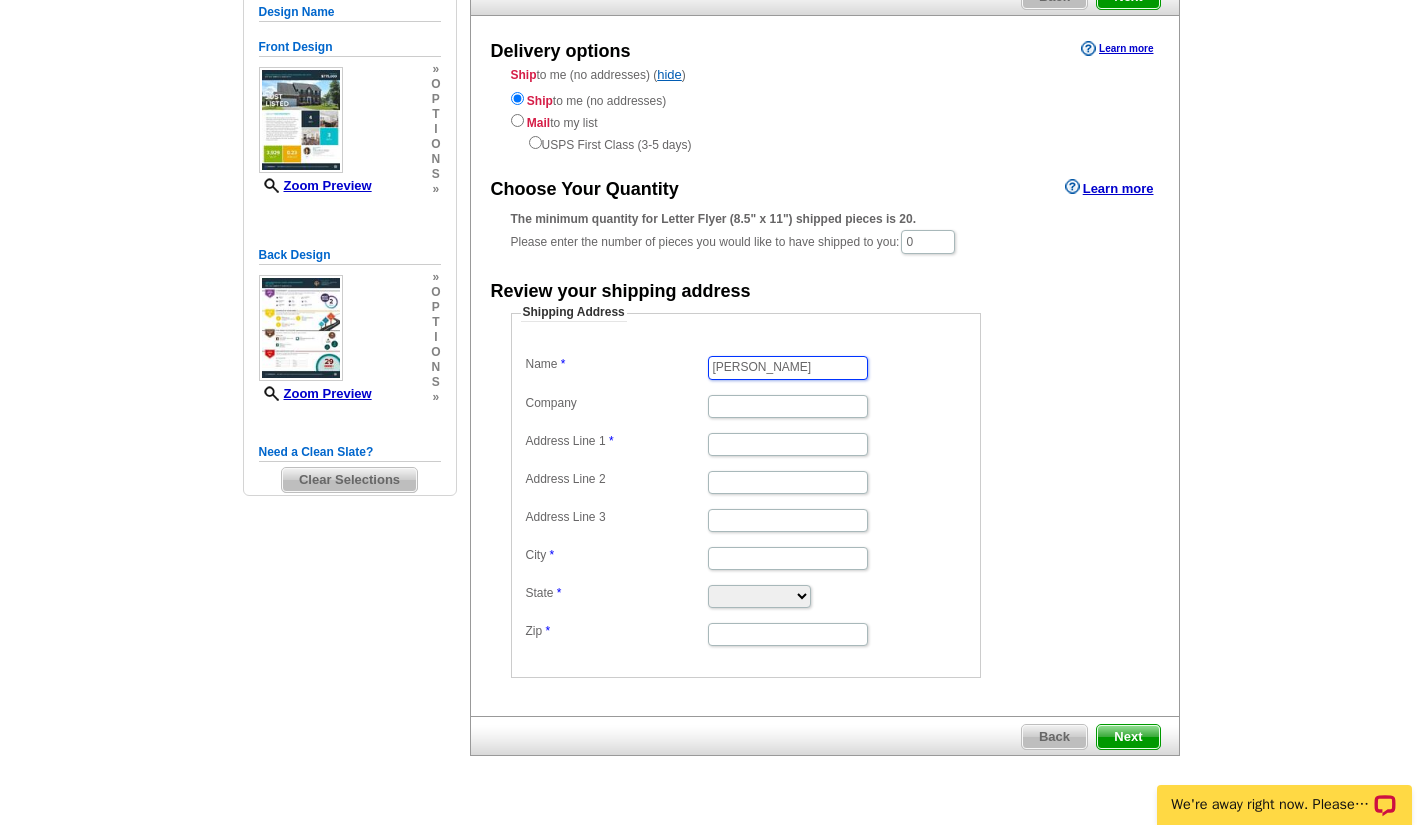type on "Anita D. Watts" 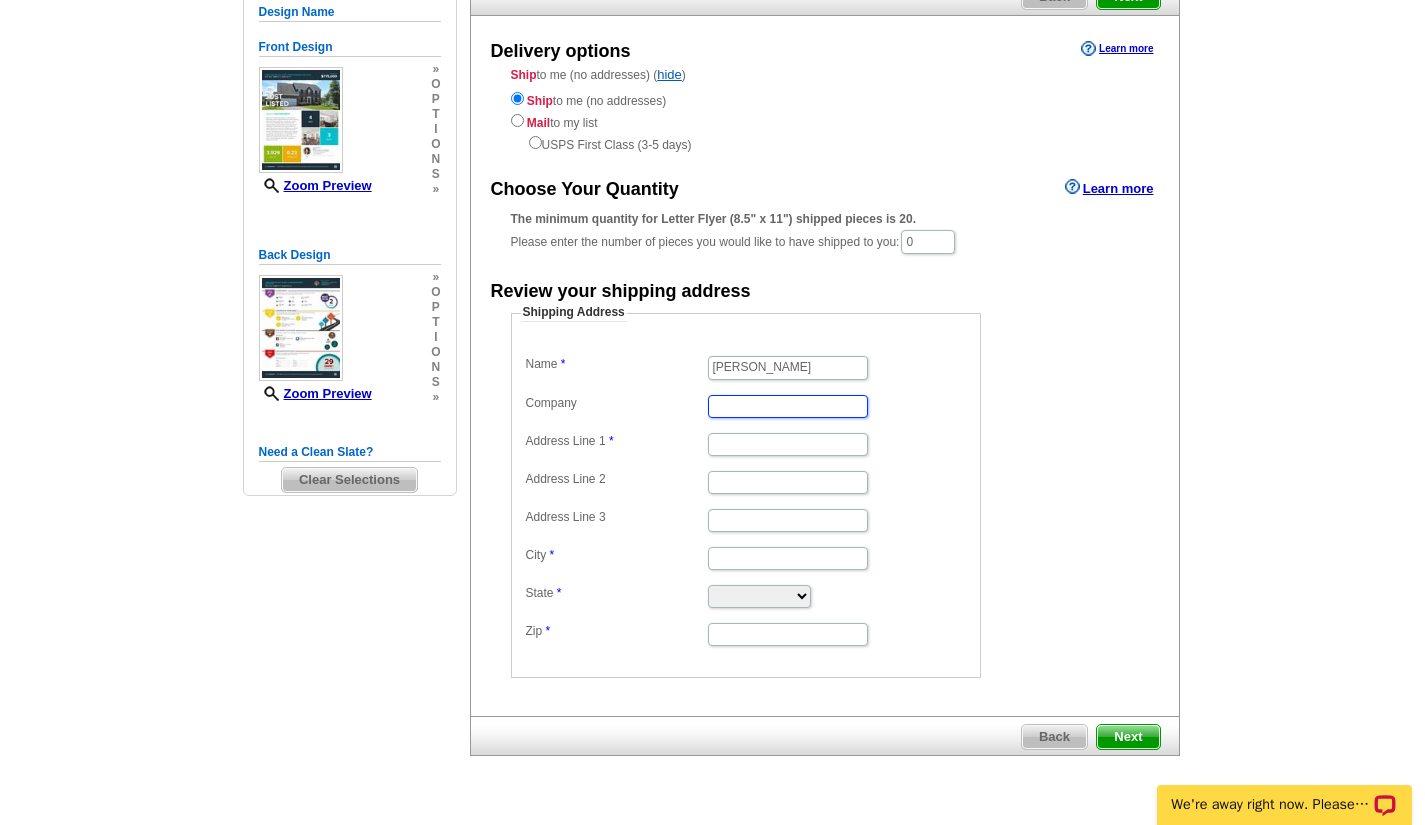 scroll, scrollTop: 0, scrollLeft: 0, axis: both 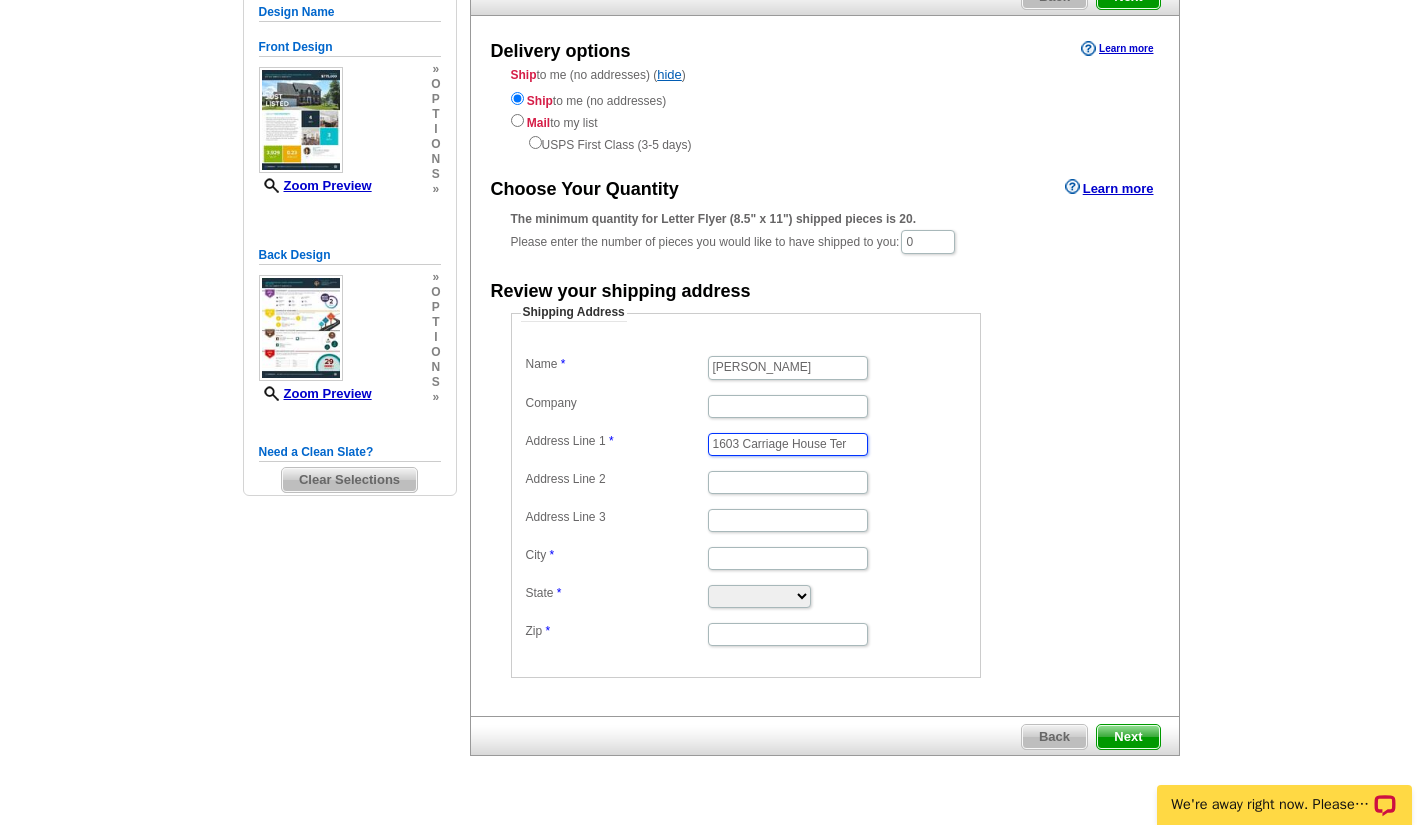 type on "1603 Carriage House Ter" 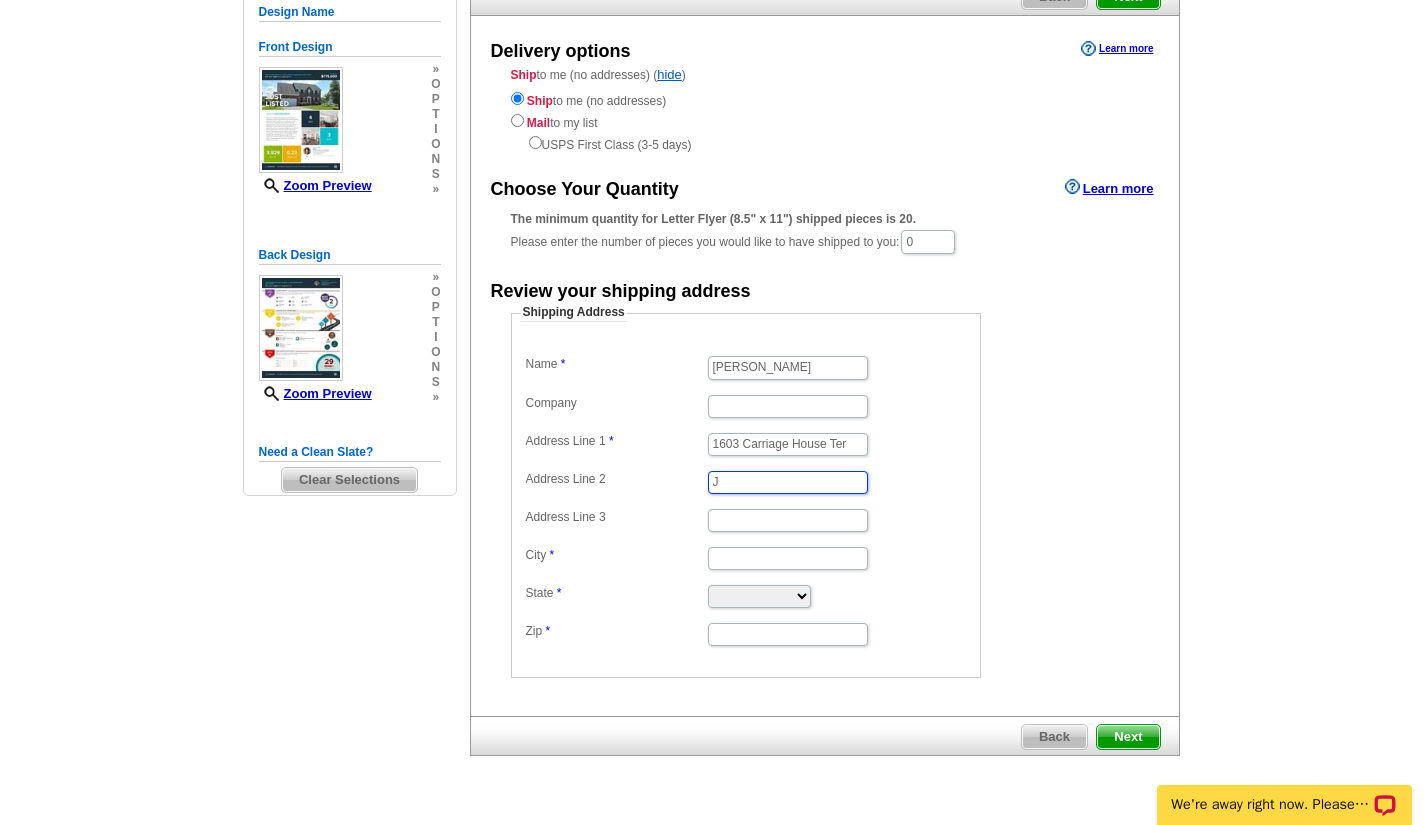 type on "J" 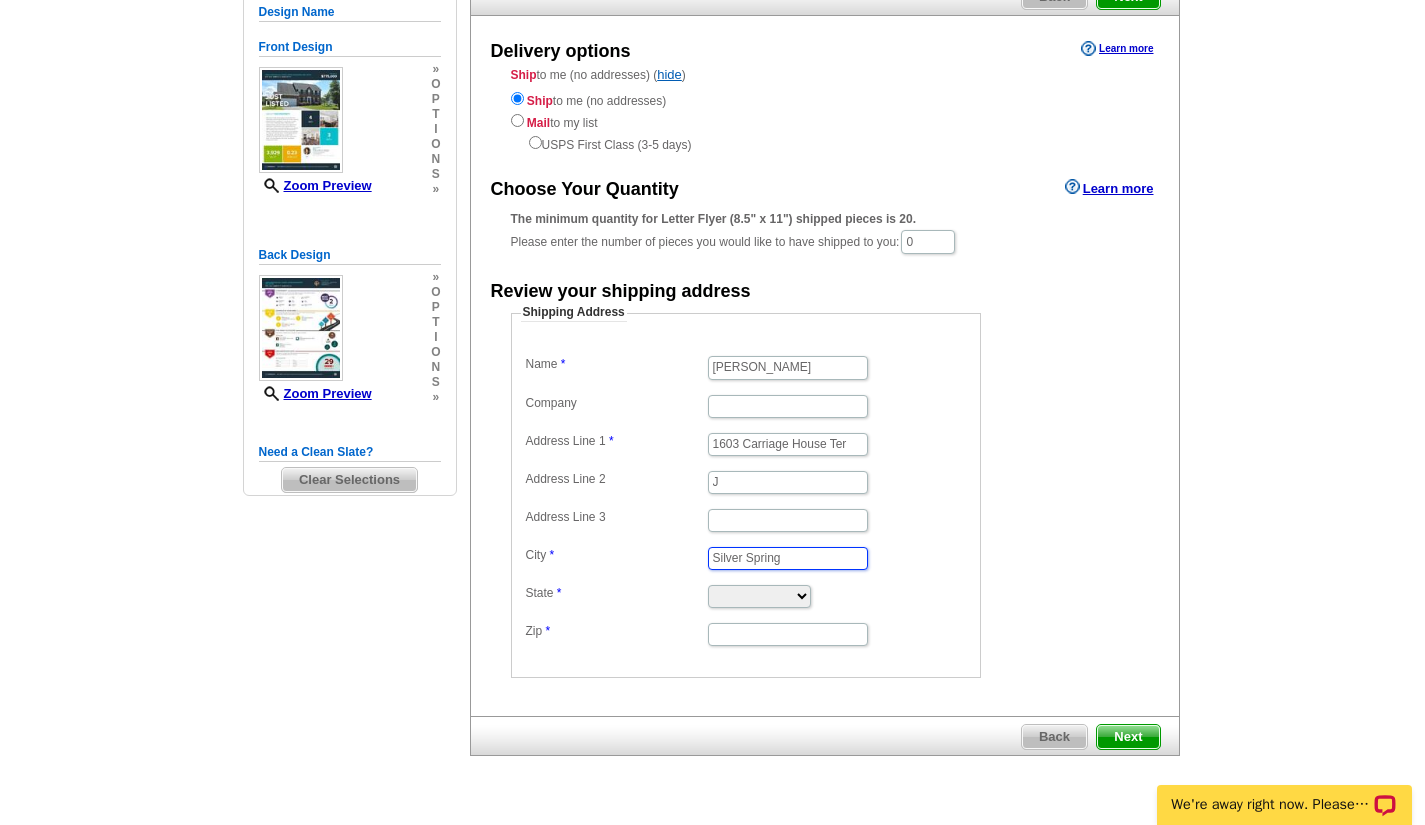 type on "Silver Spring" 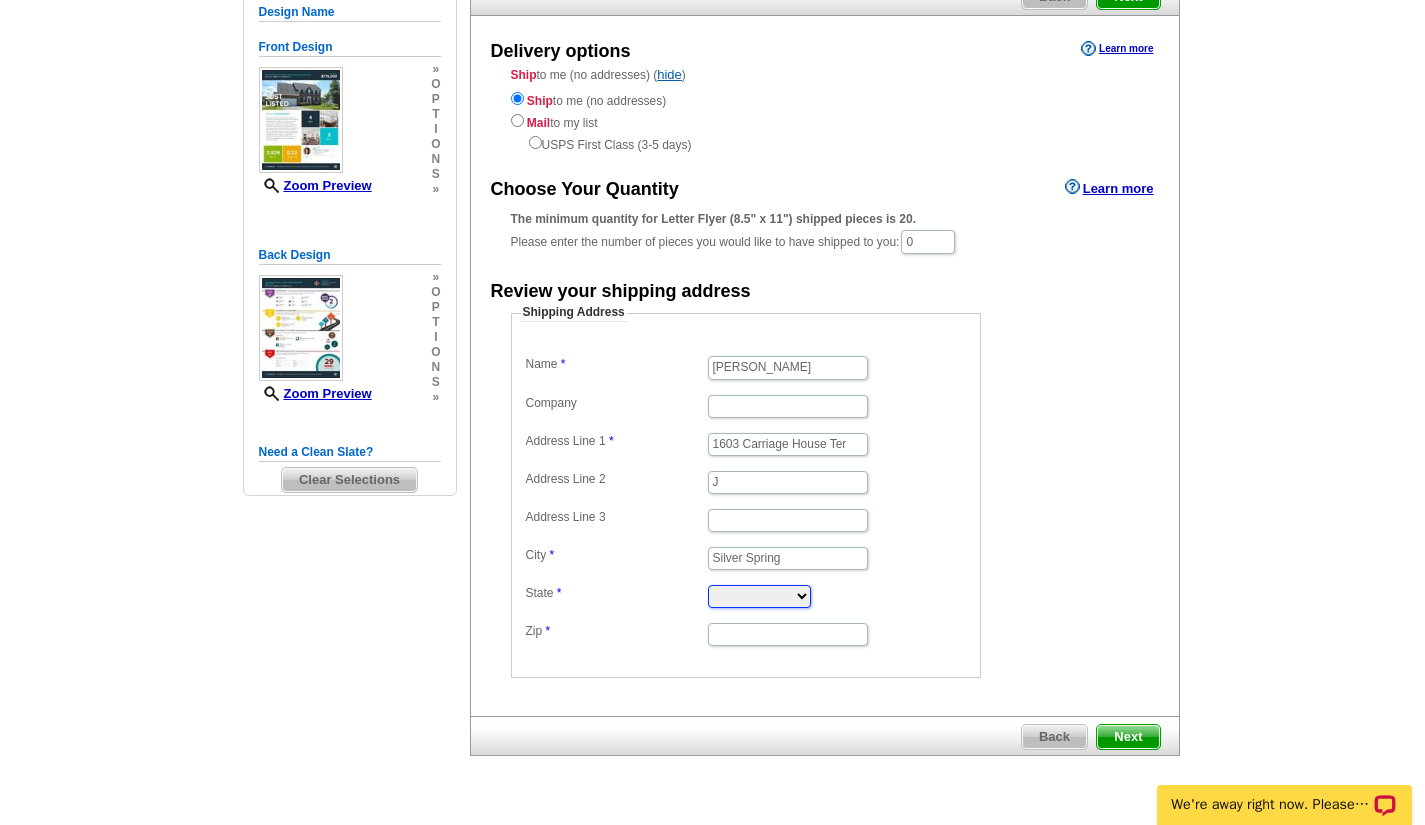 click on "Alabama
Alaska
Arizona
Arkansas
California
Colorado
Connecticut
District of Columbia
Delaware
Florida
Georgia
Hawaii
Idaho
Illinois
Indiana
Iowa
Kansas
Kentucky
Louisiana
Maine
Maryland
Massachusetts
Michigan
Minnesota
Mississippi
Missouri
Montana
Nebraska
Nevada
New Hampshire
New Jersey
New Mexico
New York
North Carolina
North Dakota
Ohio
Oklahoma
Oregon
Pennsylvania
Rhode Island
South Carolina
South Dakota
Tennessee
Texas
Utah
Vermont
Virginia
Washington
West Virginia
Wisconsin
Wyoming" at bounding box center [759, 596] 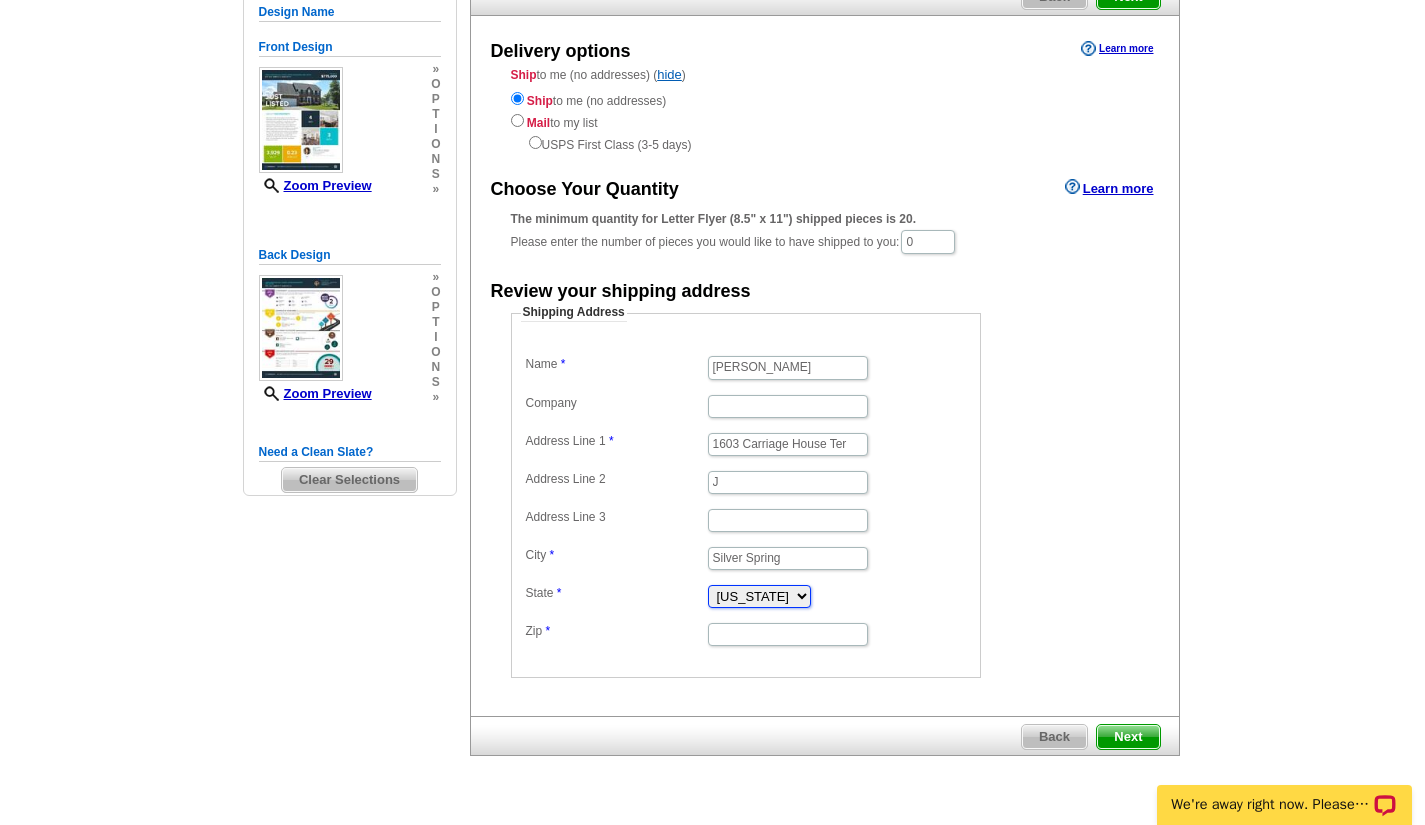 click on "Alabama
Alaska
Arizona
Arkansas
California
Colorado
Connecticut
District of Columbia
Delaware
Florida
Georgia
Hawaii
Idaho
Illinois
Indiana
Iowa
Kansas
Kentucky
Louisiana
Maine
Maryland
Massachusetts
Michigan
Minnesota
Mississippi
Missouri
Montana
Nebraska
Nevada
New Hampshire
New Jersey
New Mexico
New York
North Carolina
North Dakota
Ohio
Oklahoma
Oregon
Pennsylvania
Rhode Island
South Carolina
South Dakota
Tennessee
Texas
Utah
Vermont
Virginia
Washington
West Virginia
Wisconsin
Wyoming" at bounding box center [759, 596] 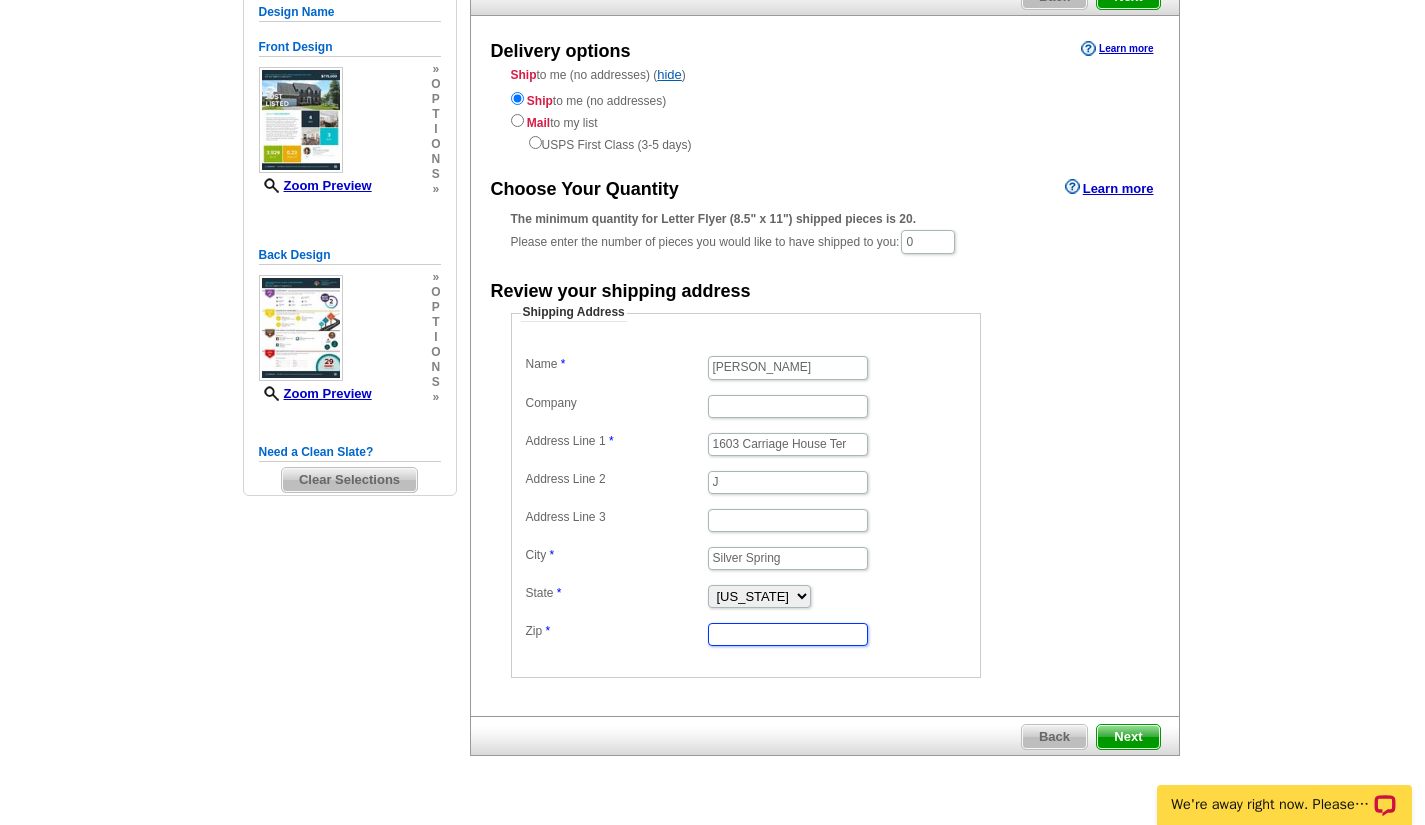 click on "Zip" at bounding box center (788, 634) 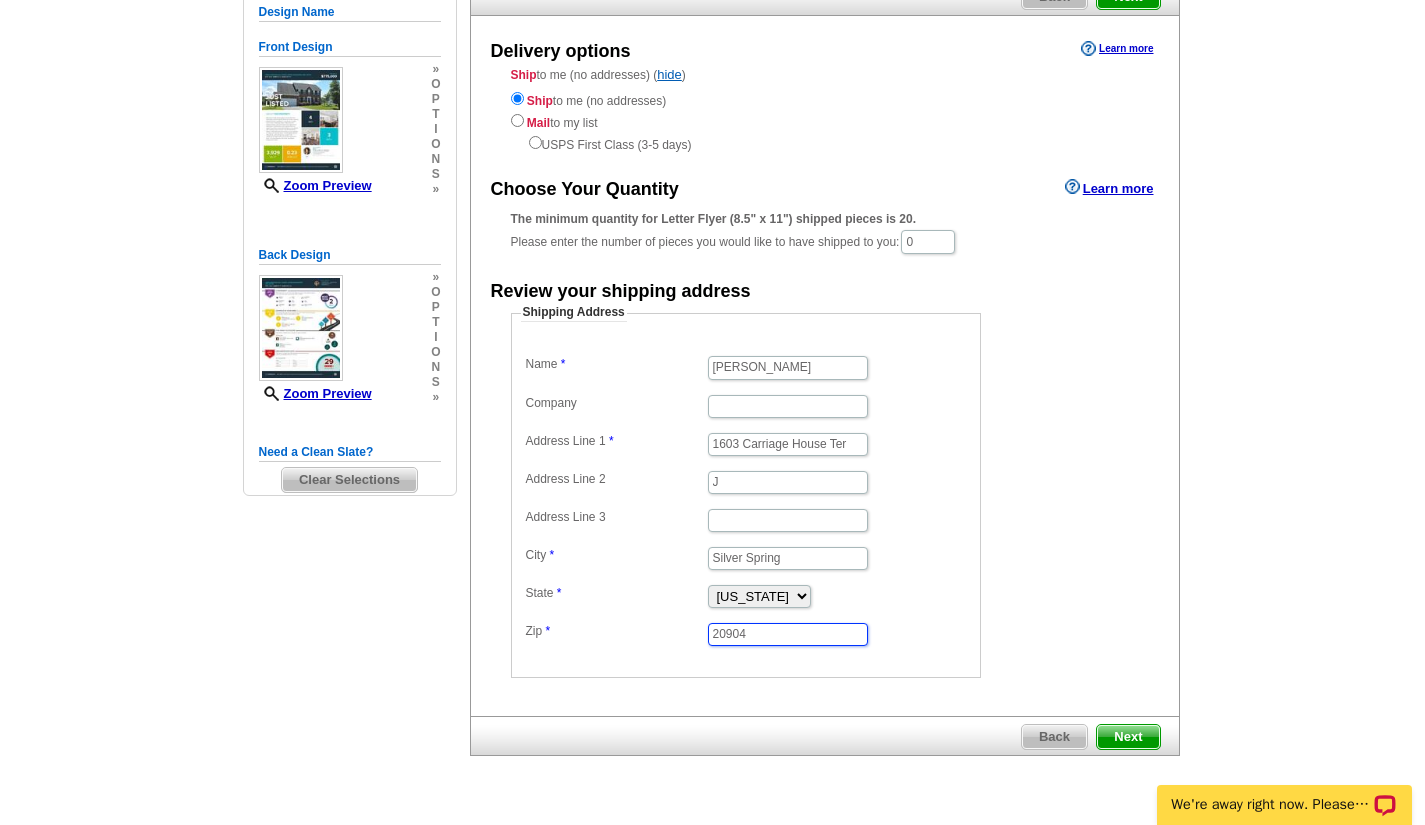 type on "20904" 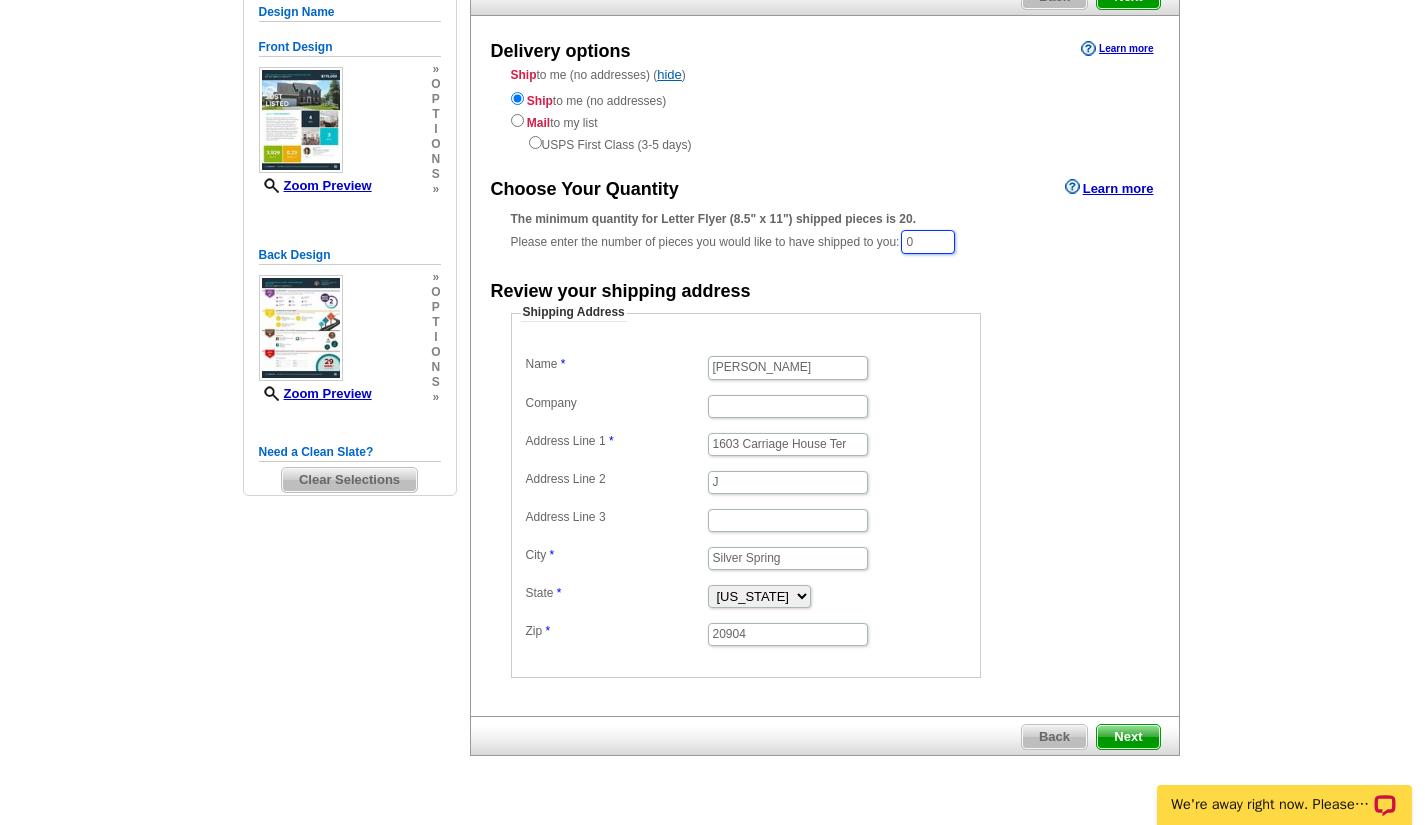 click on "0" at bounding box center (928, 242) 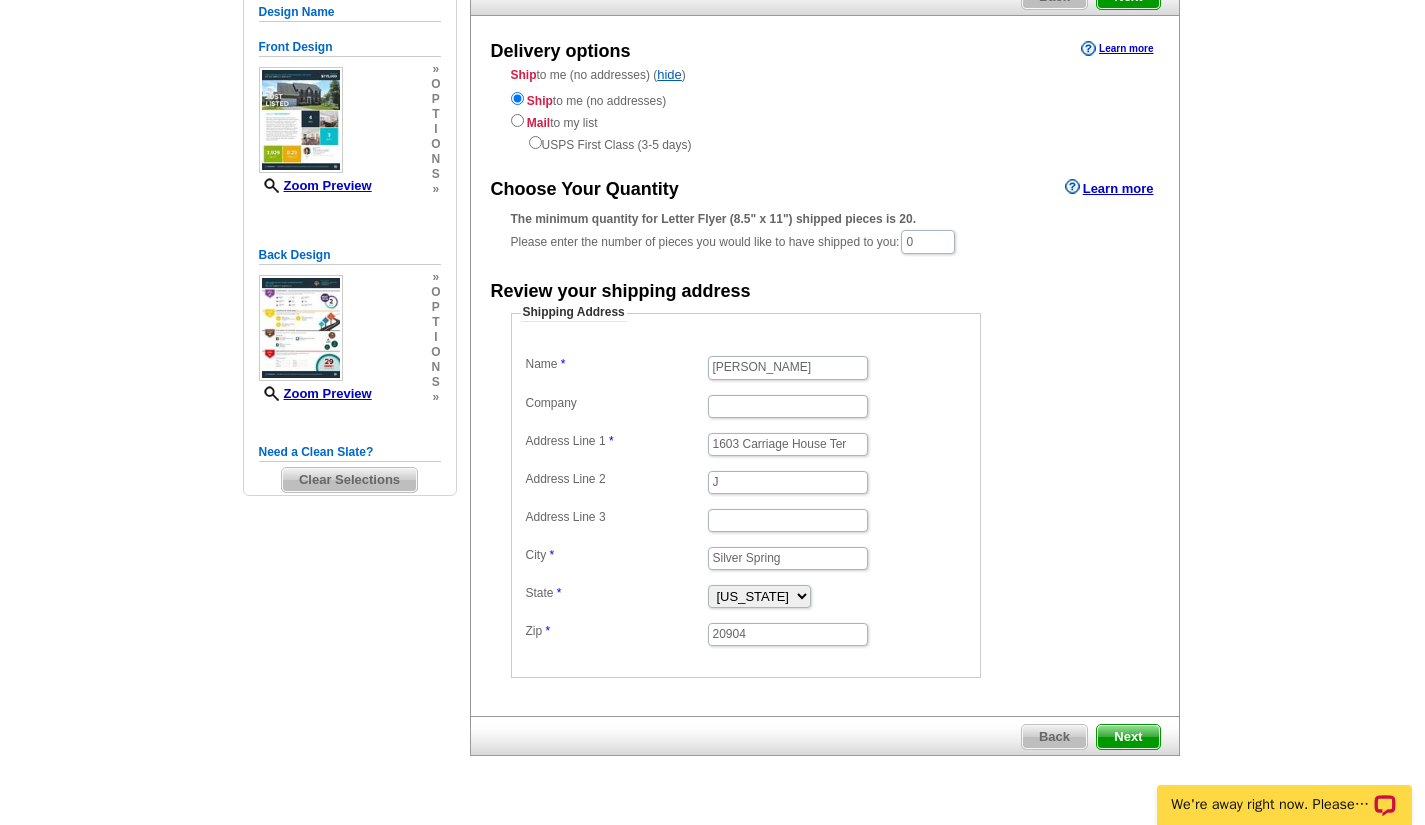 drag, startPoint x: 898, startPoint y: 243, endPoint x: 963, endPoint y: 210, distance: 72.89719 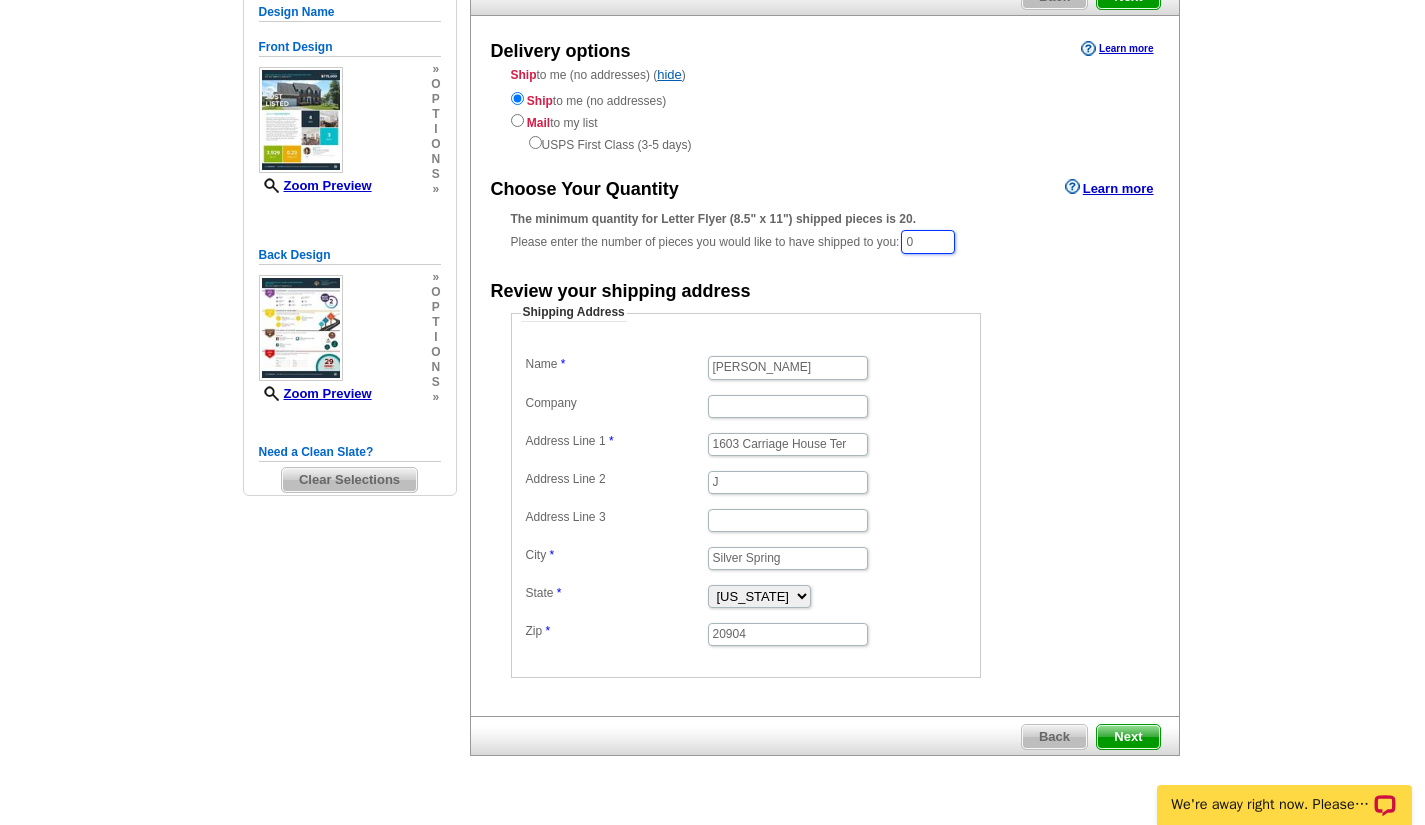 click on "0" at bounding box center [928, 242] 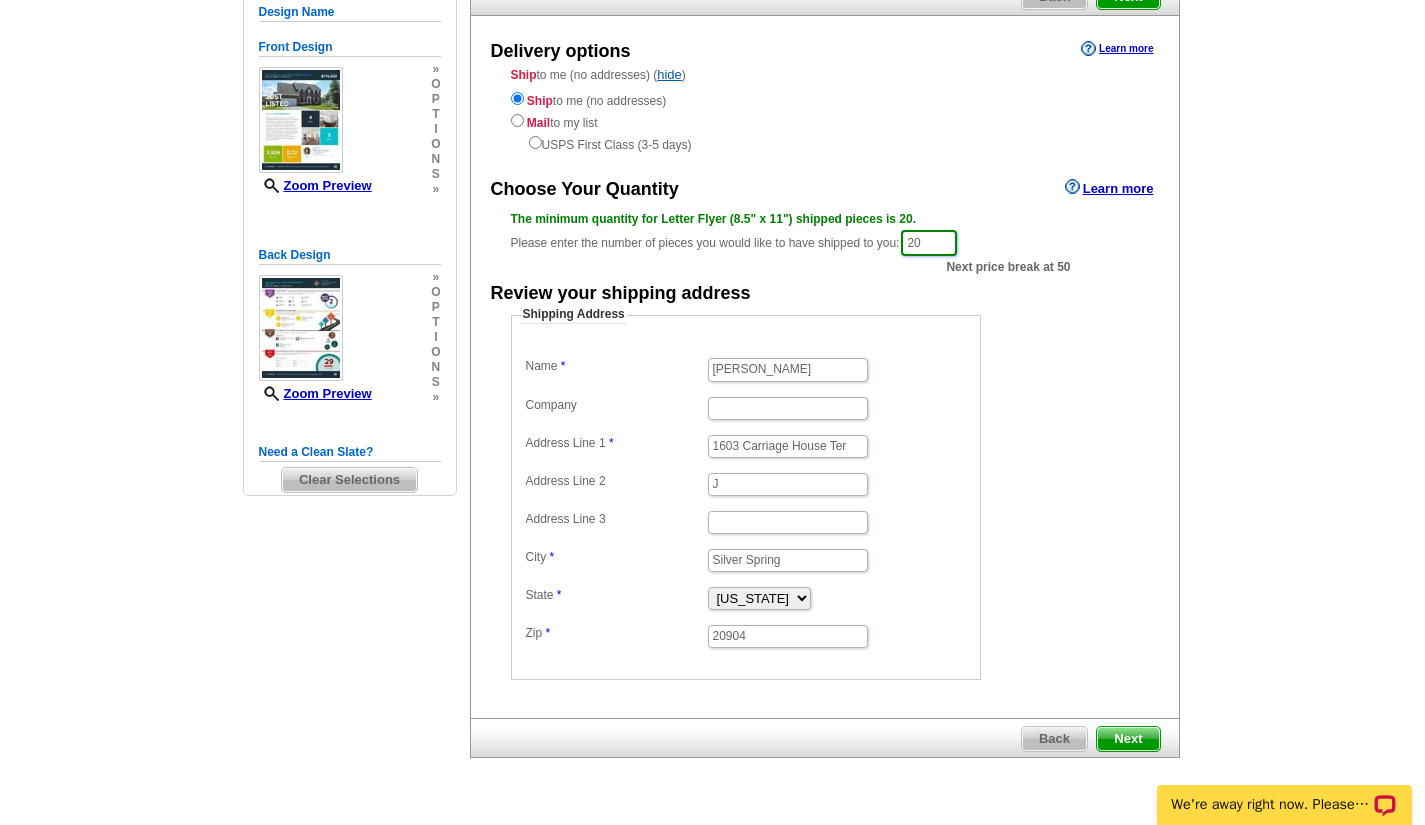type on "20" 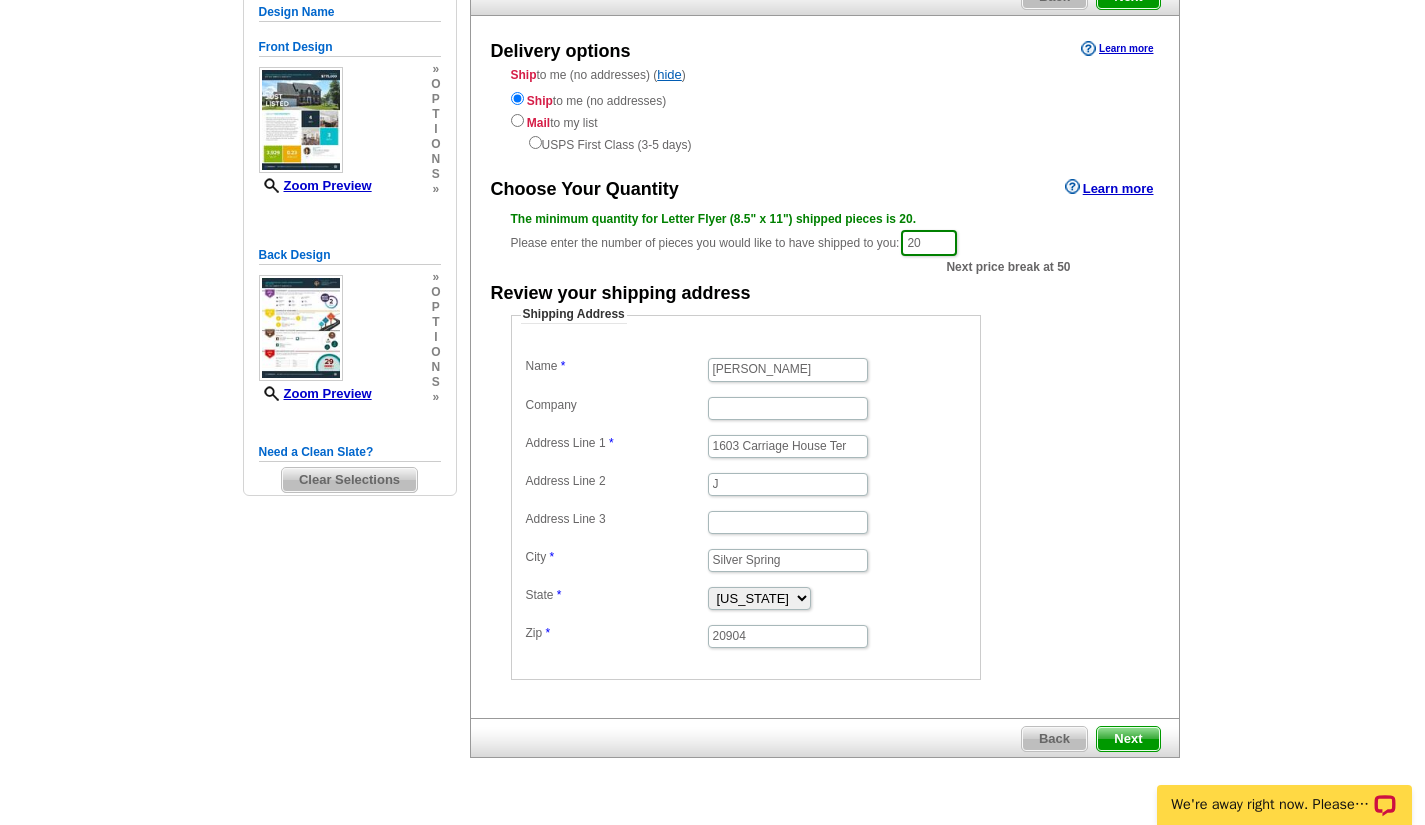 click on "Shipping Address
Name
Anita D. Watts
Company
Address Line 1
1603 Carriage House Ter
Address Line 2
J
Address Line 3
City
Silver Spring
State
Alabama
Alaska
Arizona
Arkansas
California
Colorado
Connecticut
District of Columbia
Delaware
Florida
Georgia
Hawaii
Idaho
Illinois
Indiana
Iowa
Kansas
Kentucky
Louisiana
Maine
Maryland
Massachusetts
Michigan
Minnesota
Mississippi
Missouri
Montana
Nebraska
Nevada
New Hampshire
New Jersey
New Mexico
New York
North Carolina
North Dakota
Ohio
Oklahoma
Oregon
Pennsylvania
Rhode Island
South Carolina
South Dakota
Tennessee
Texas
Utah
Vermont
Virginia
Washington
West Virginia
Wisconsin
Wyoming
Zip
20904" at bounding box center [825, 493] 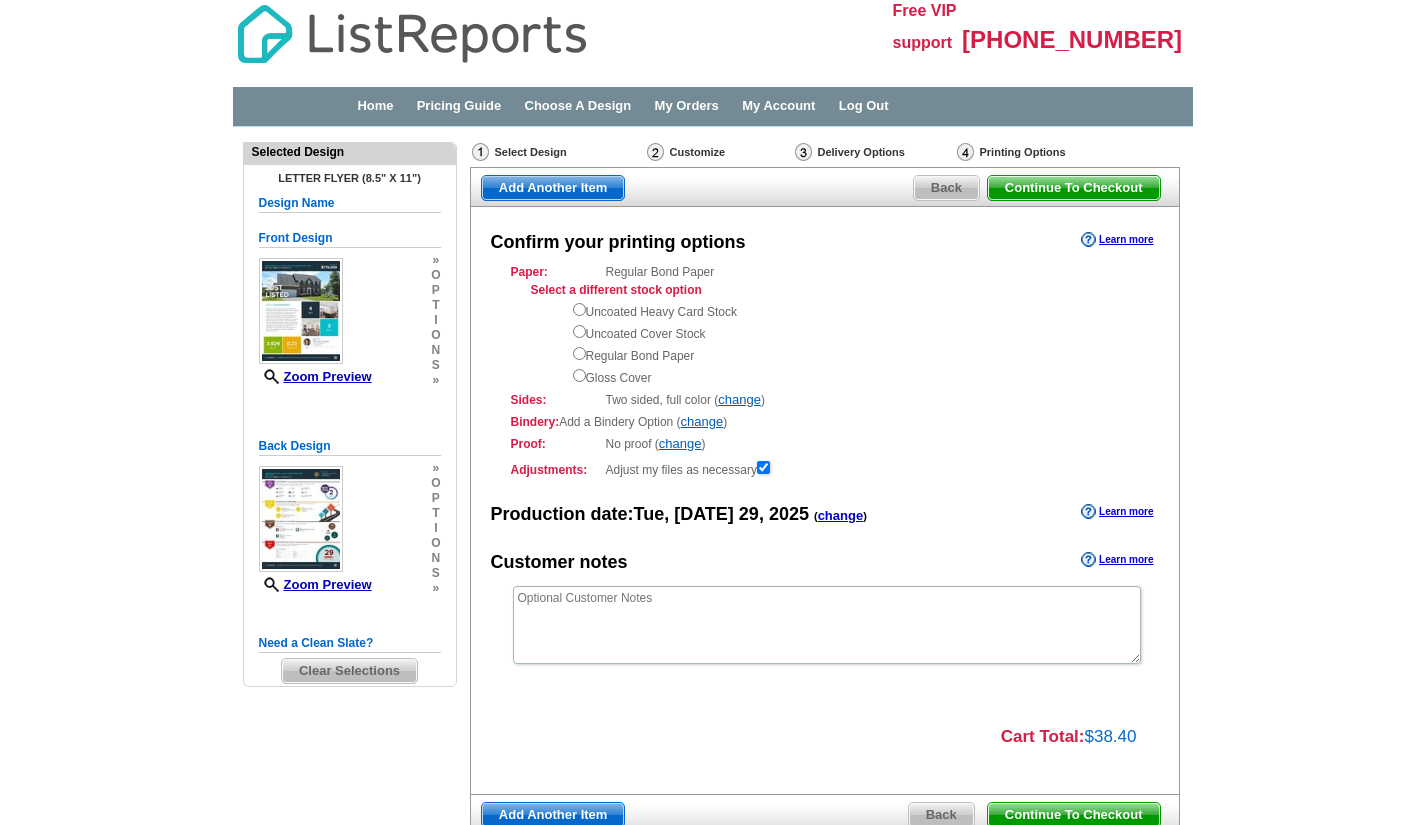 scroll, scrollTop: 0, scrollLeft: 0, axis: both 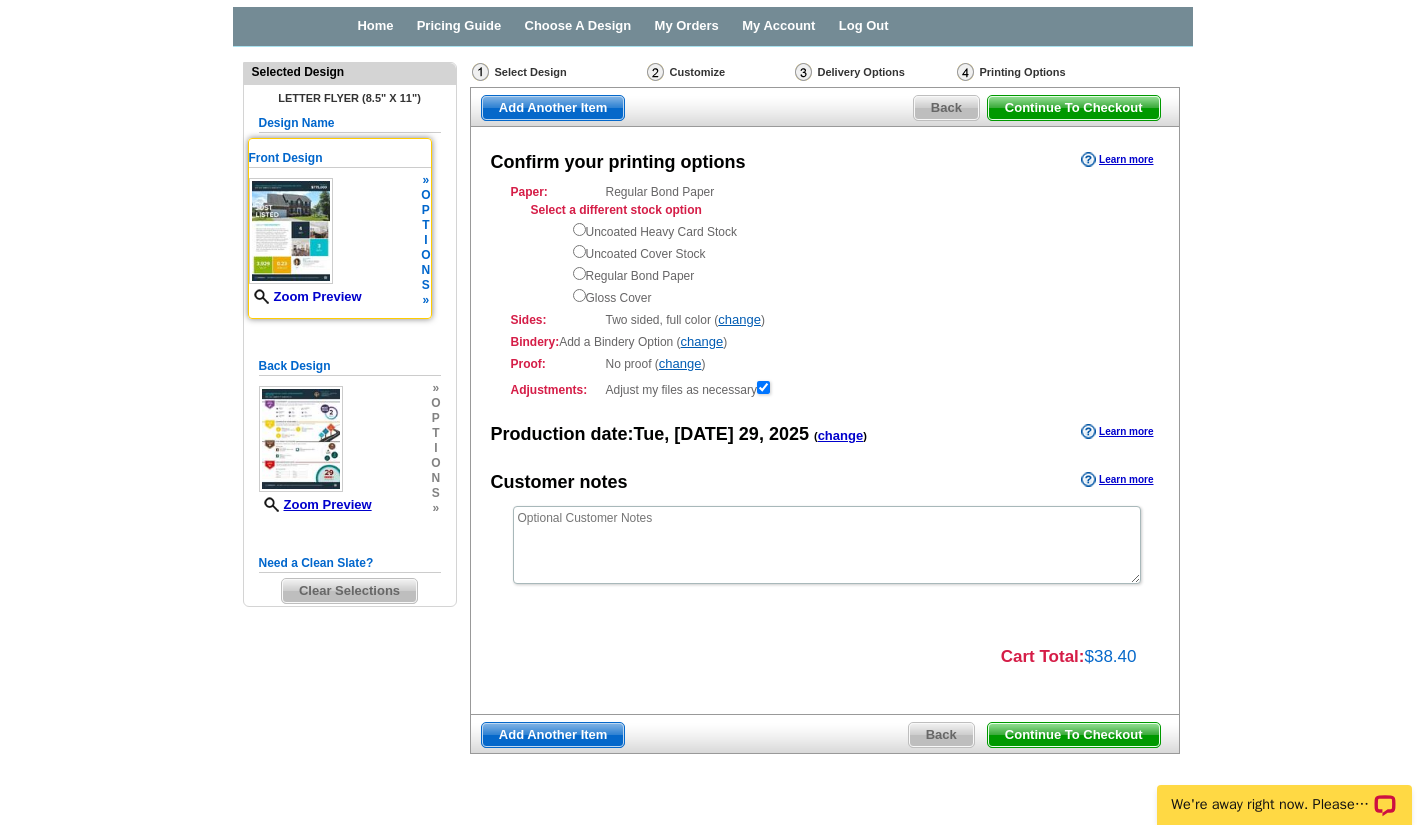 click on "Zoom Preview" at bounding box center (305, 296) 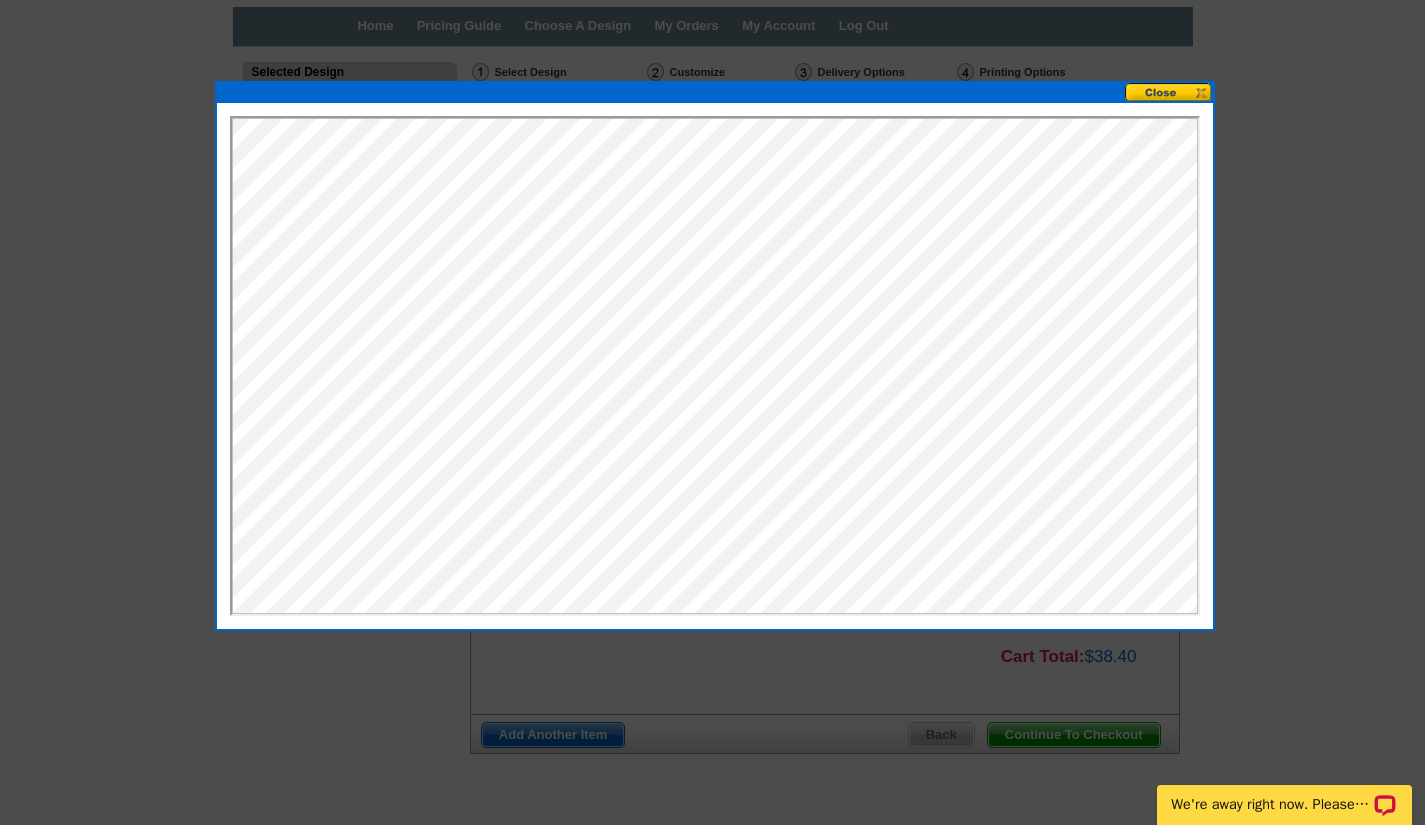 scroll, scrollTop: 0, scrollLeft: 0, axis: both 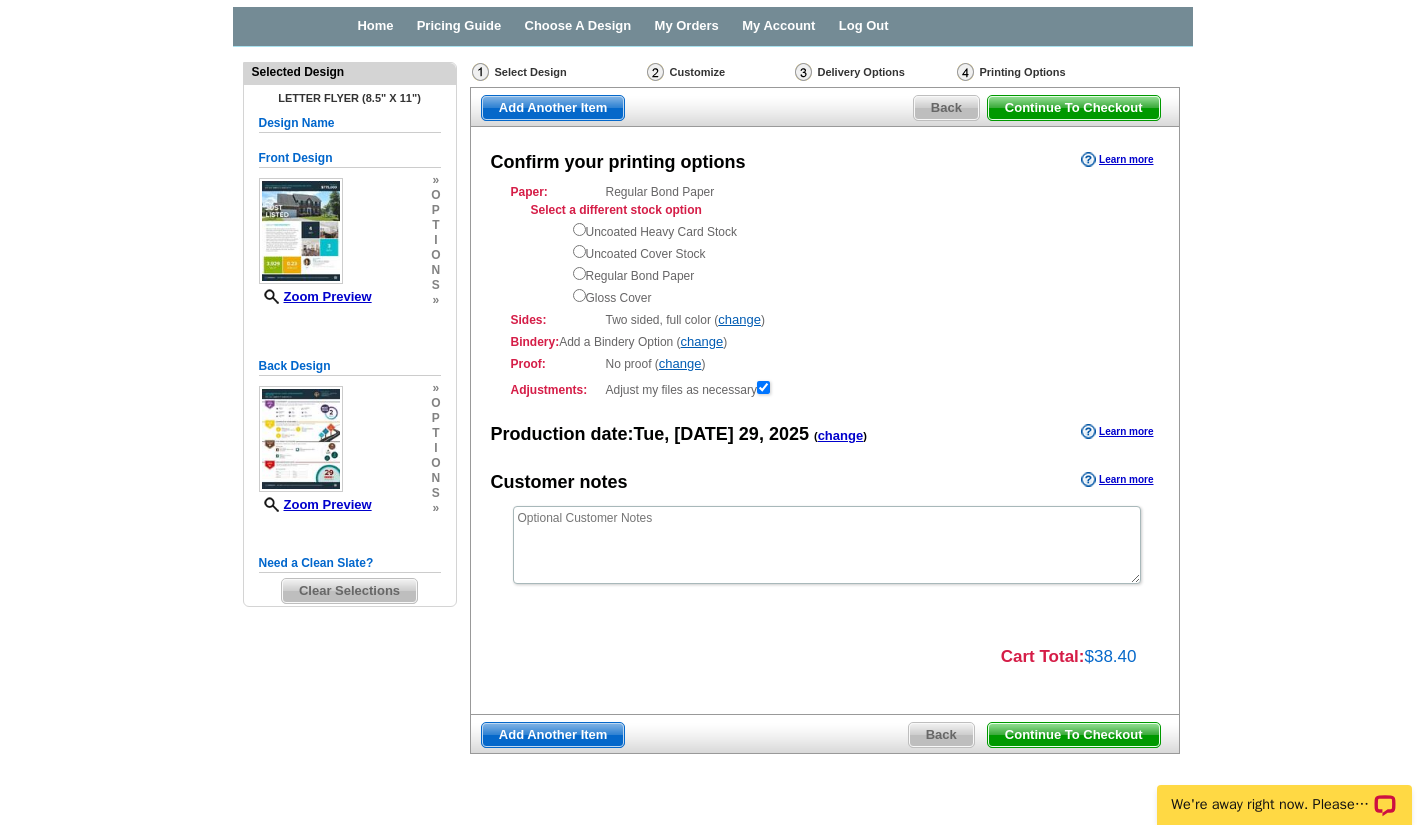 click on "Select Design" at bounding box center (557, 74) 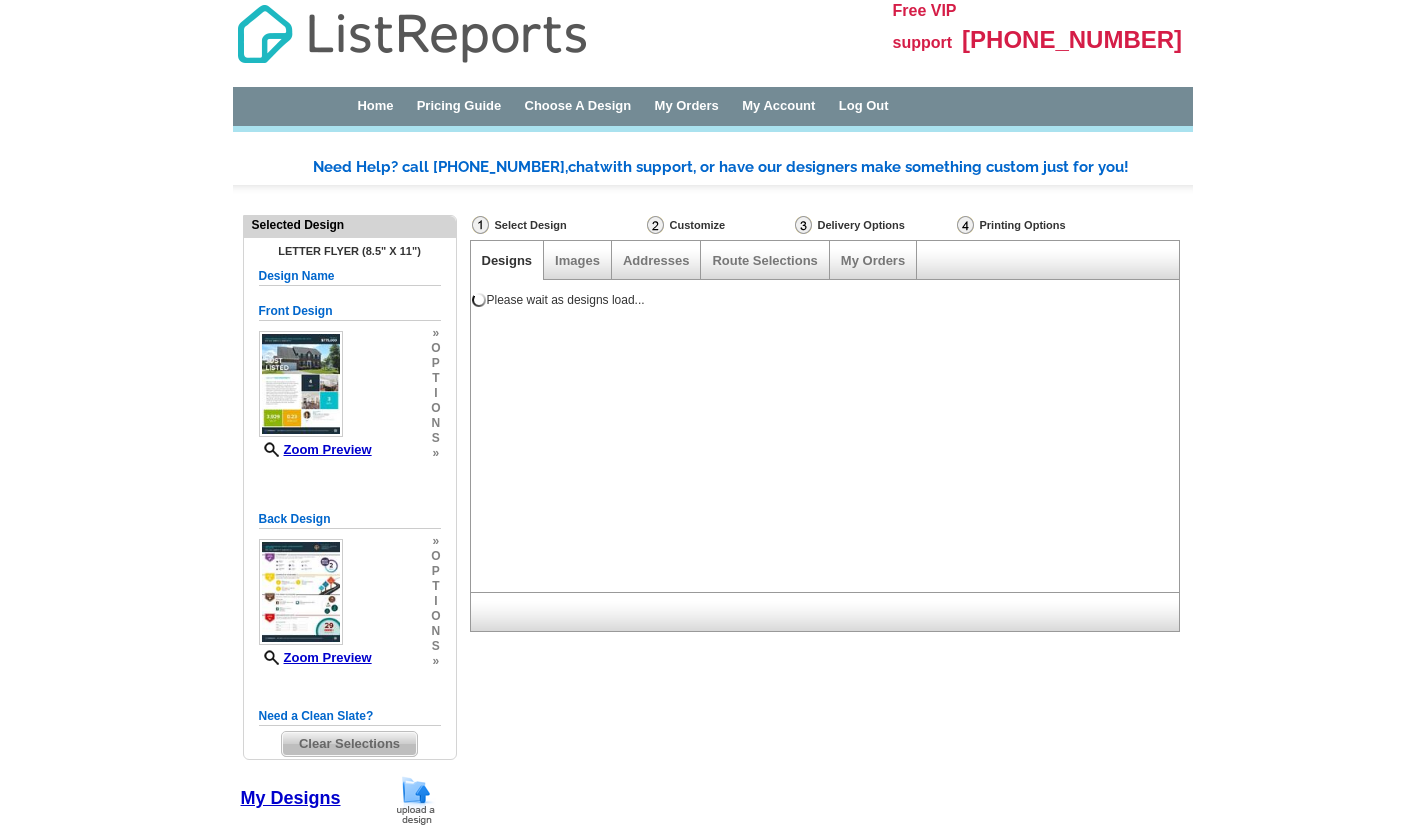 scroll, scrollTop: 0, scrollLeft: 0, axis: both 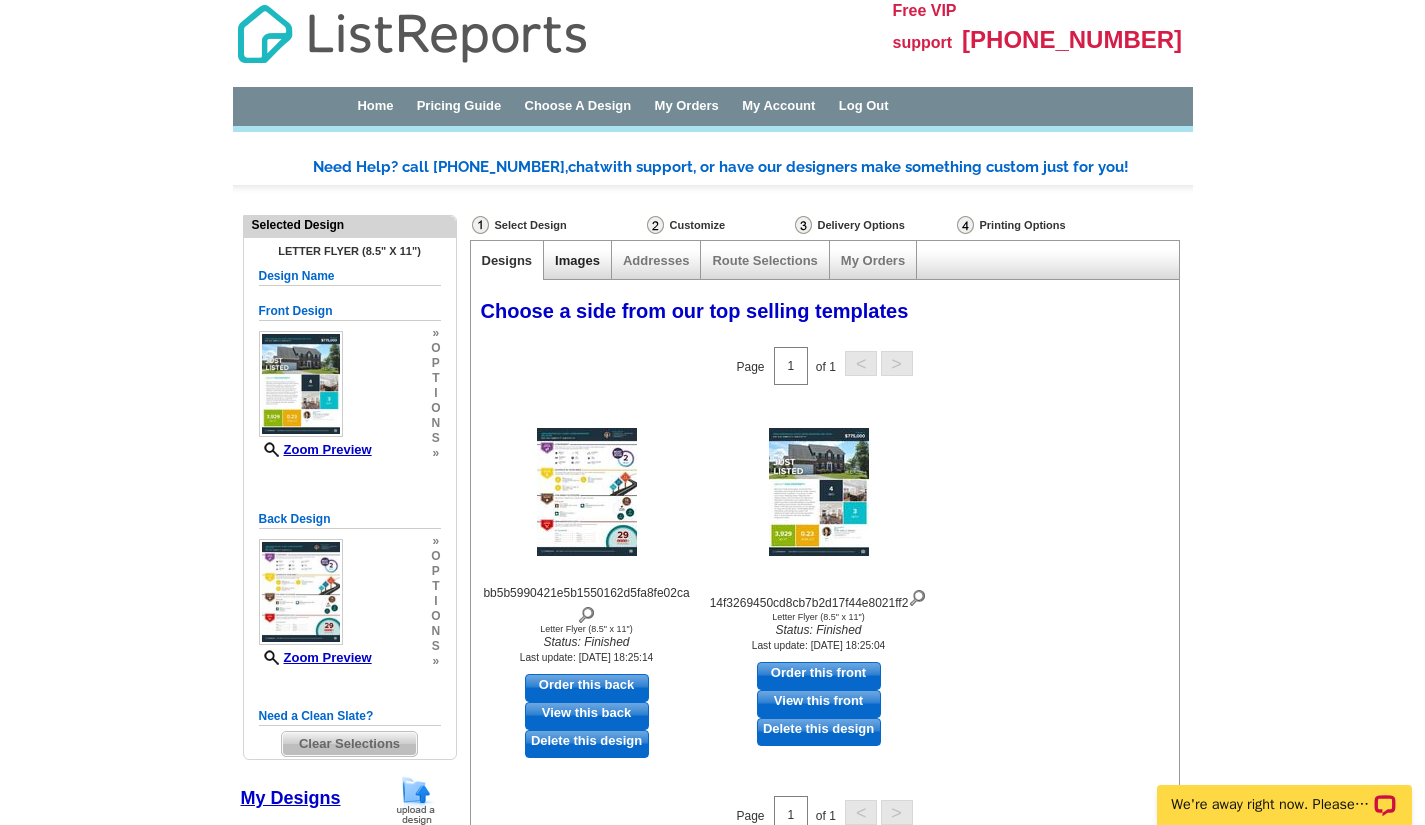 click on "Images" at bounding box center (577, 260) 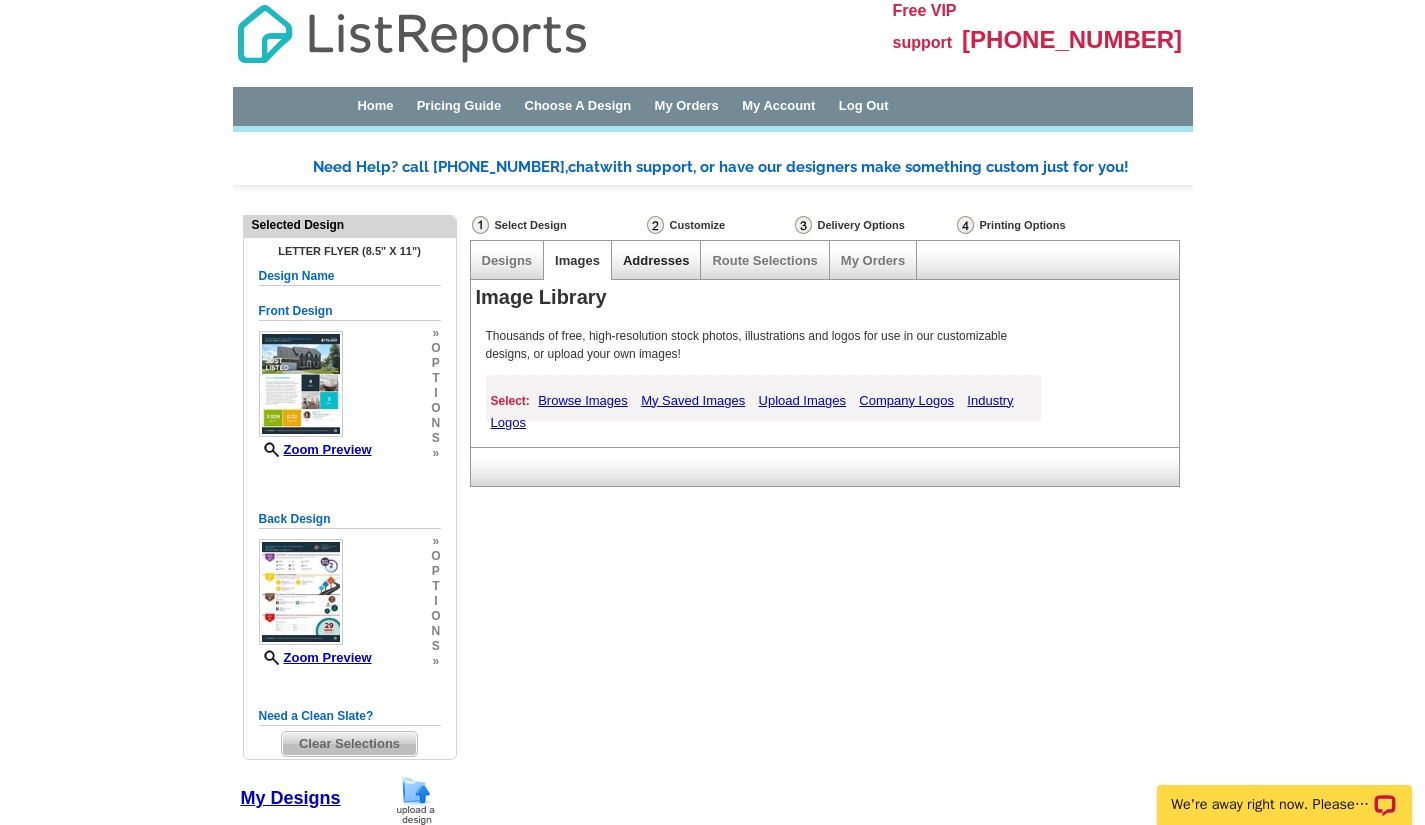 click on "Addresses" at bounding box center [656, 260] 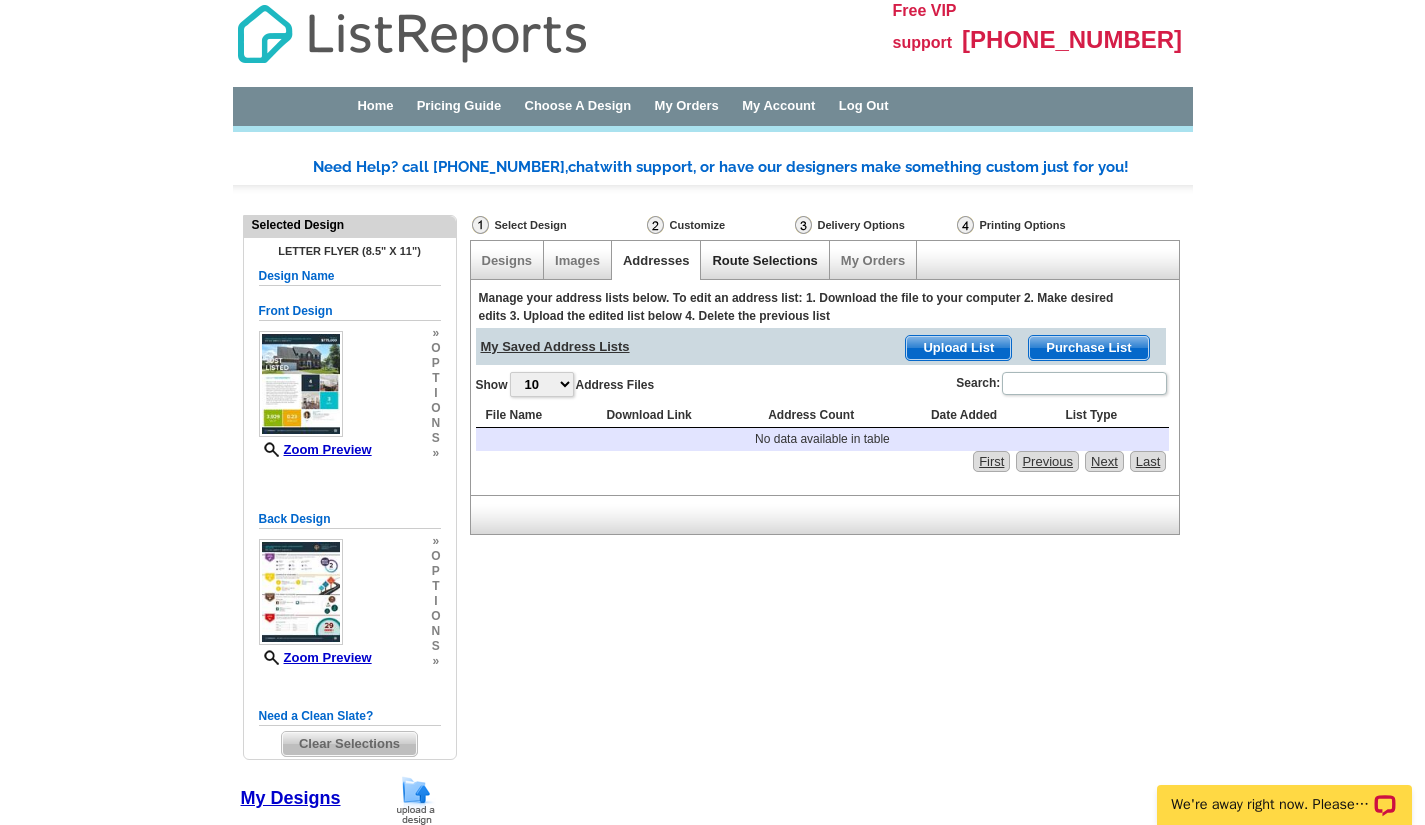 click on "Route Selections" at bounding box center (764, 260) 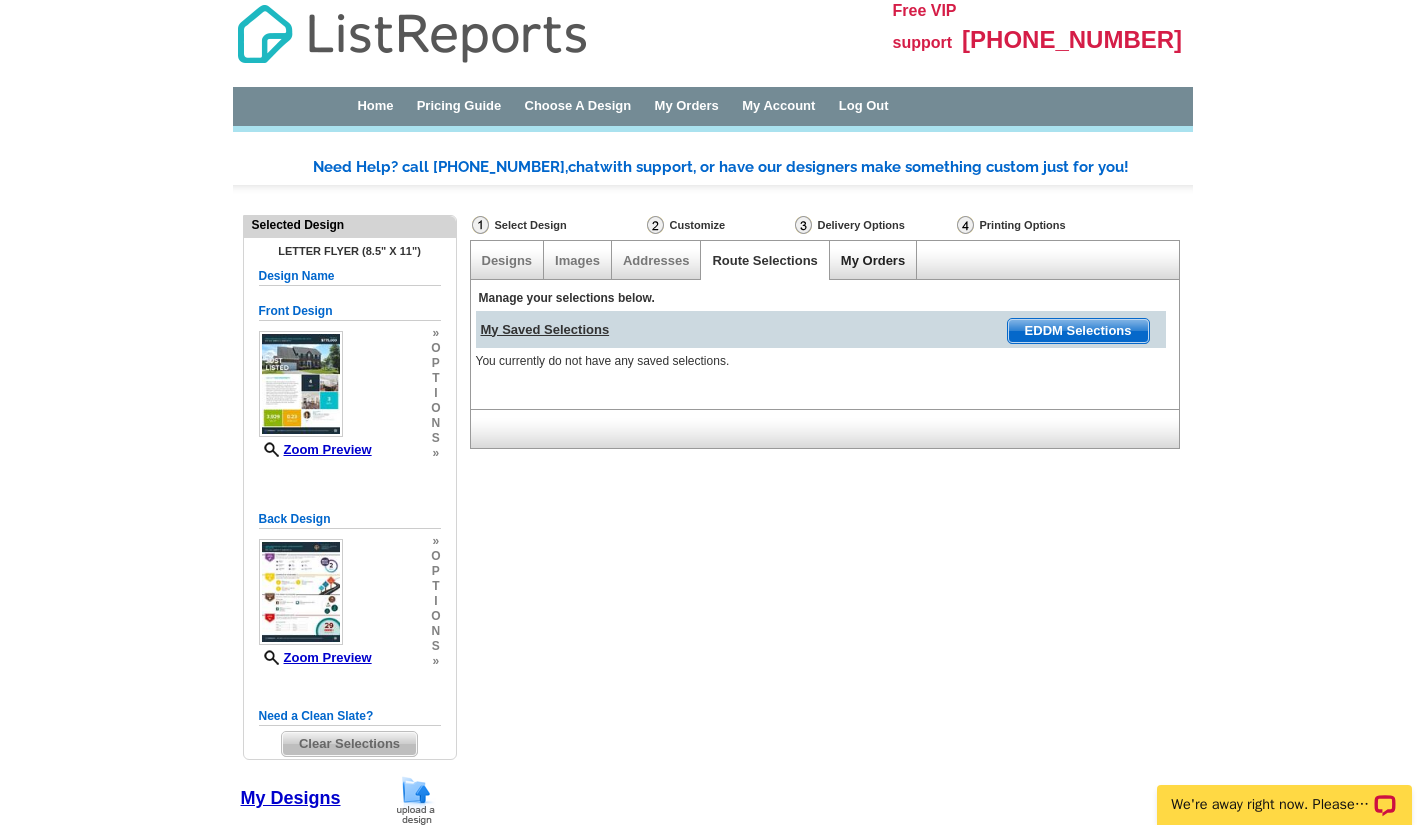 click on "My Orders" at bounding box center [873, 260] 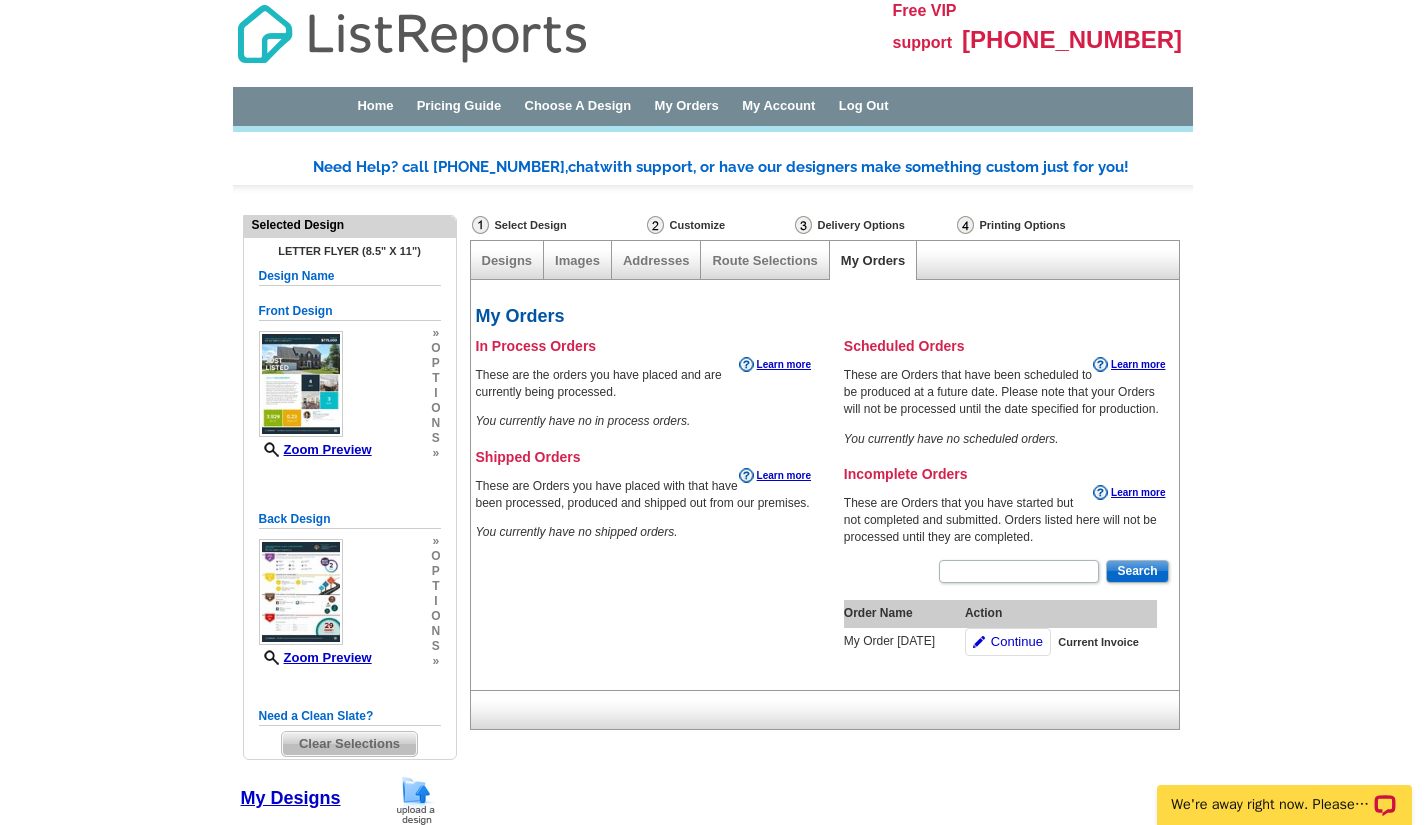 click on "Designs" at bounding box center (508, 260) 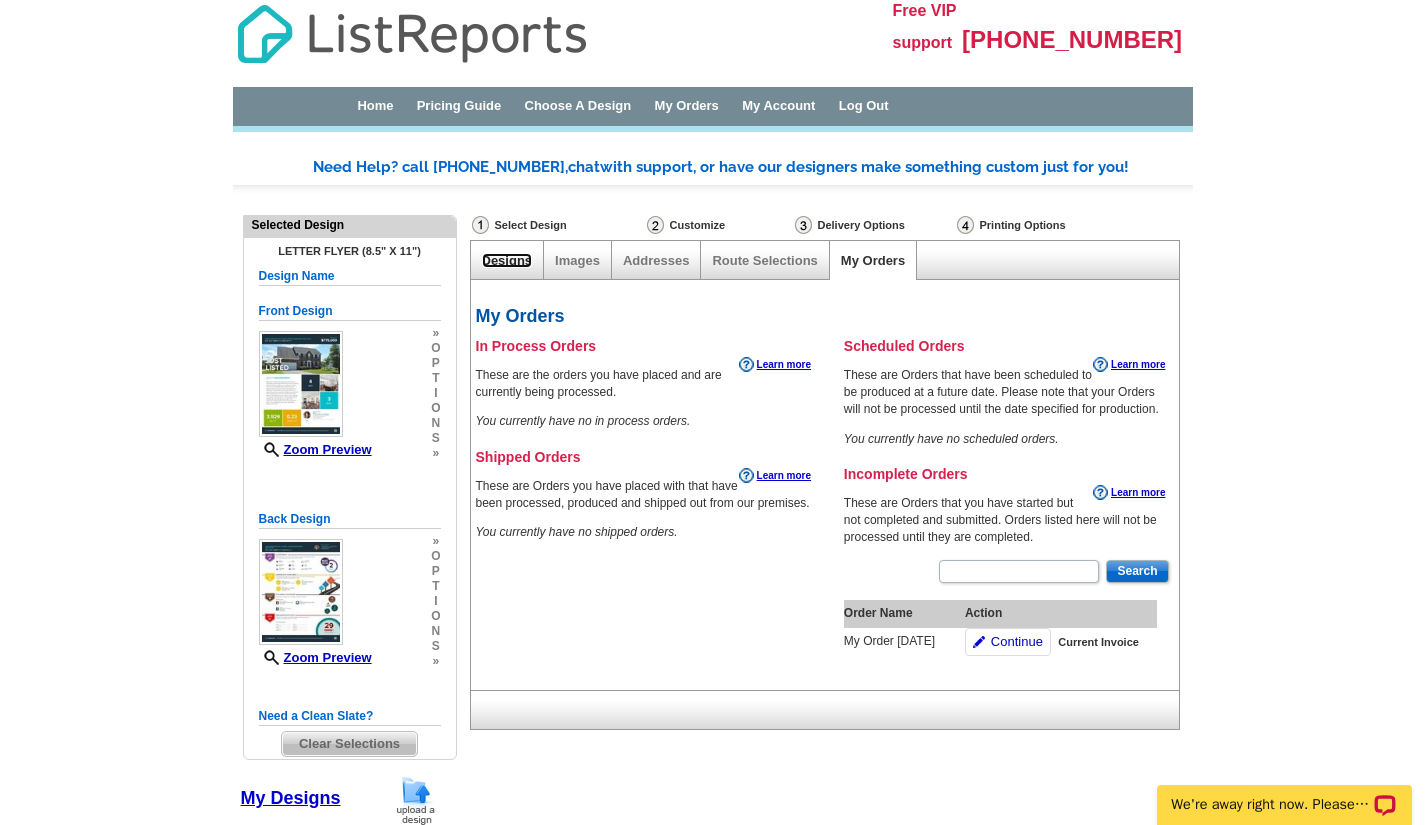 click on "Designs" at bounding box center [507, 260] 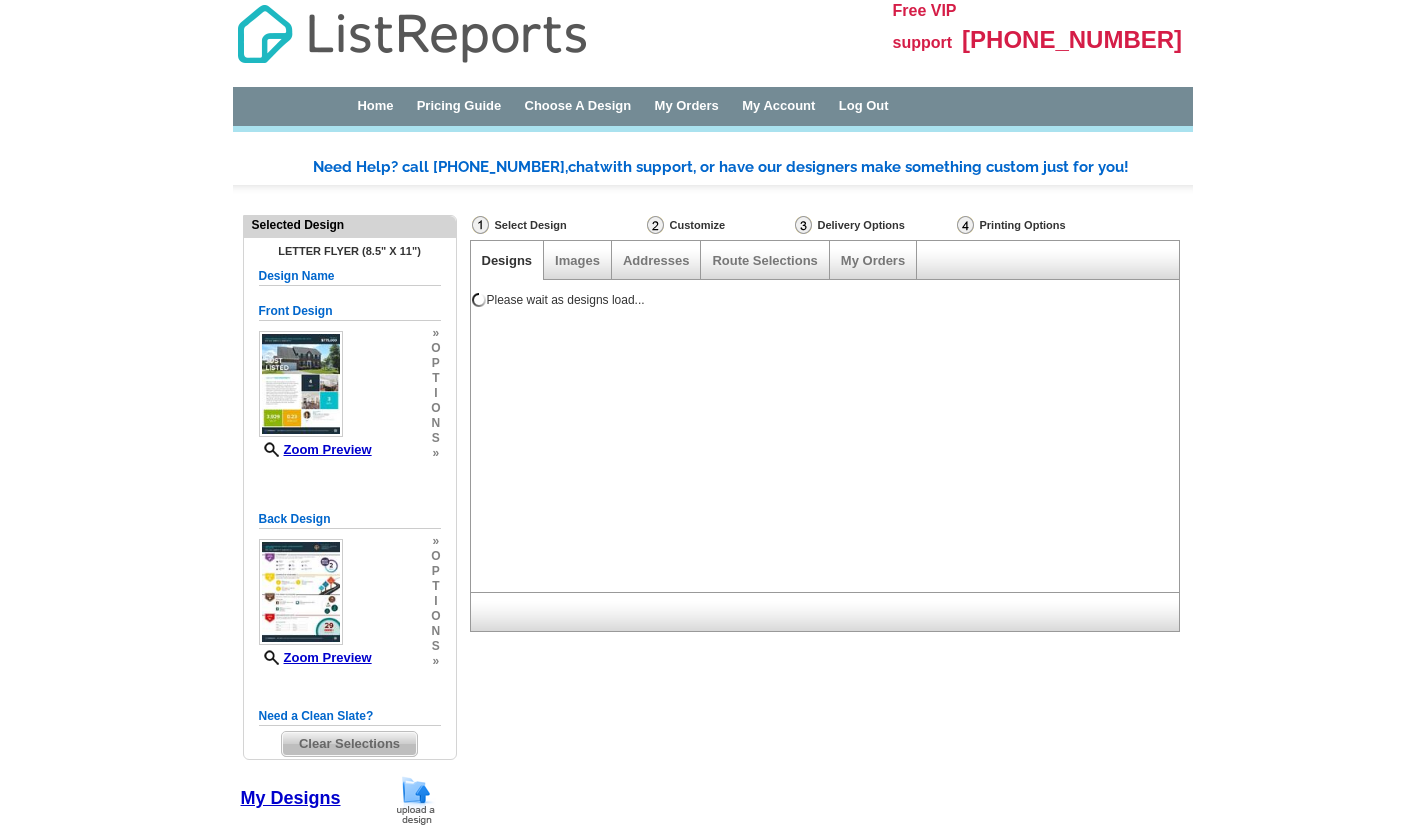 scroll, scrollTop: 0, scrollLeft: 0, axis: both 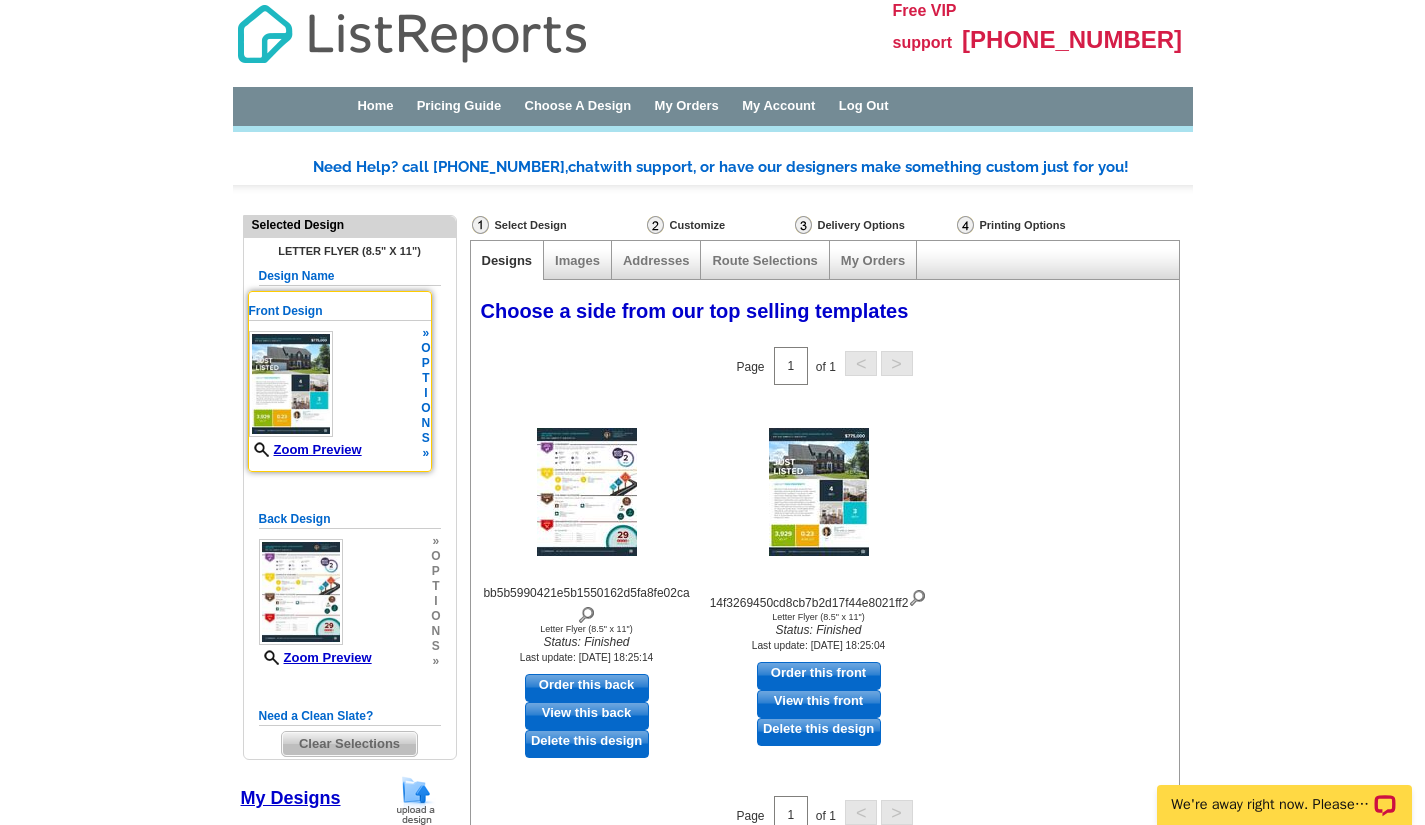 click on "t" at bounding box center (425, 378) 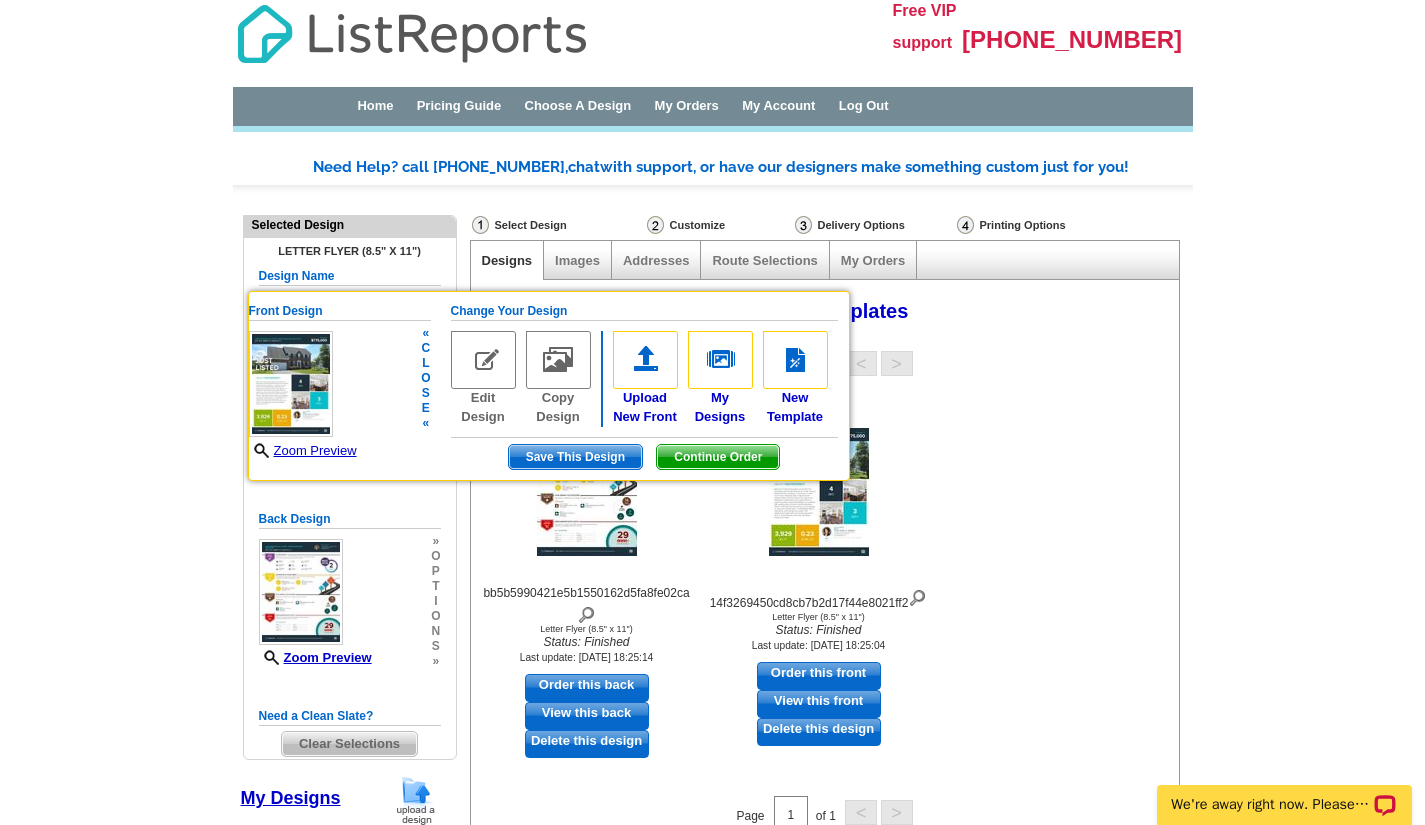 click at bounding box center (483, 360) 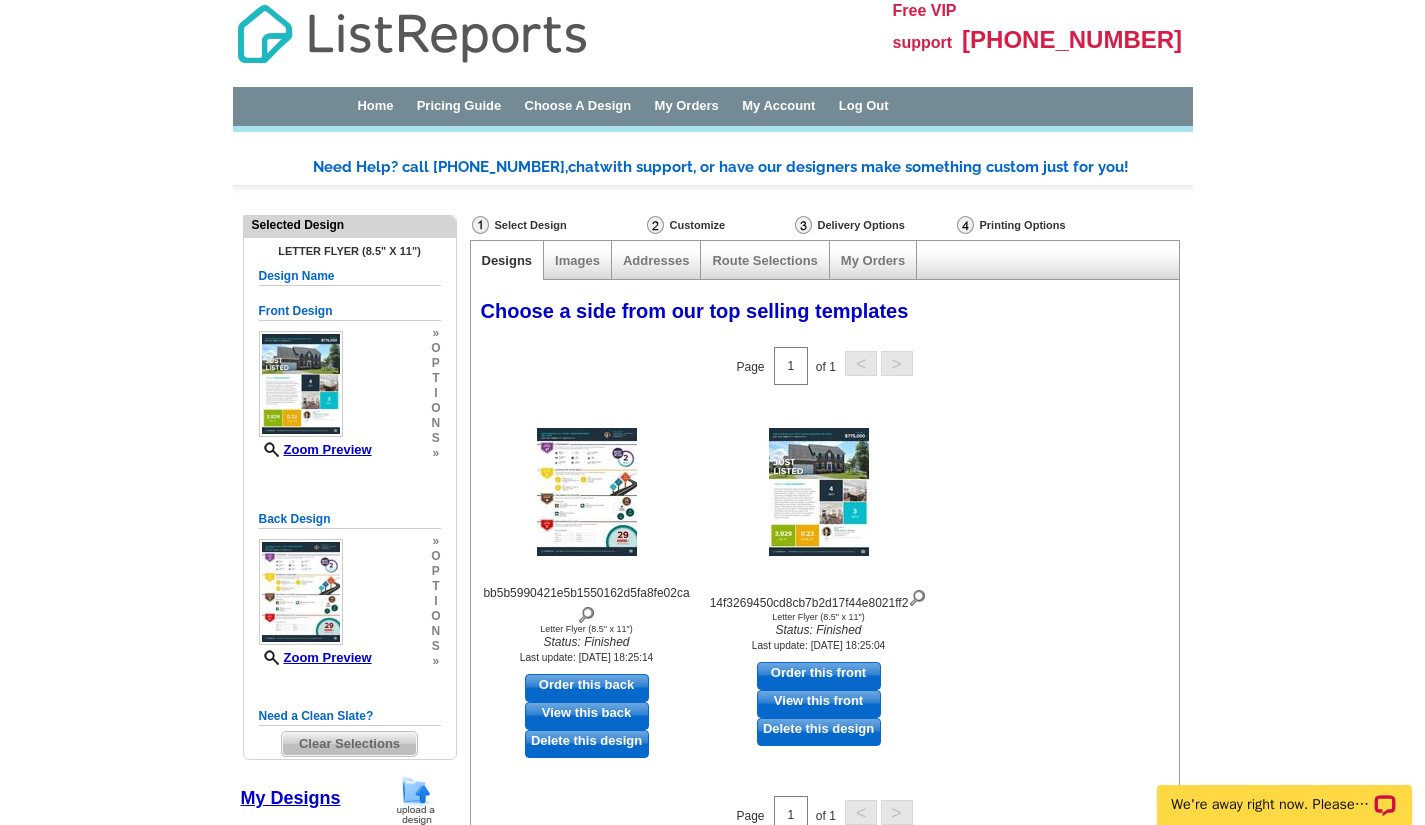 click on "i" at bounding box center (435, 393) 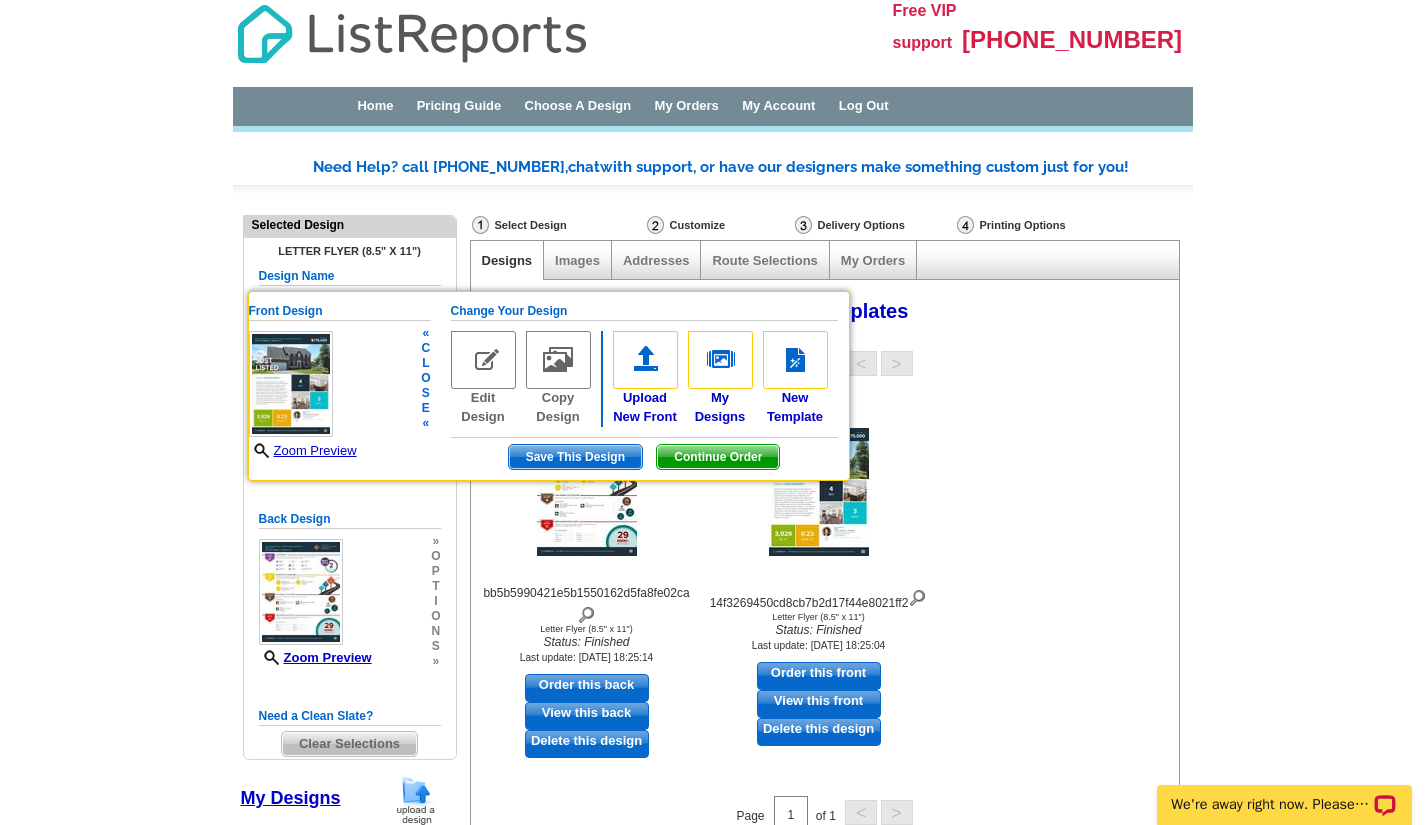 click at bounding box center (483, 360) 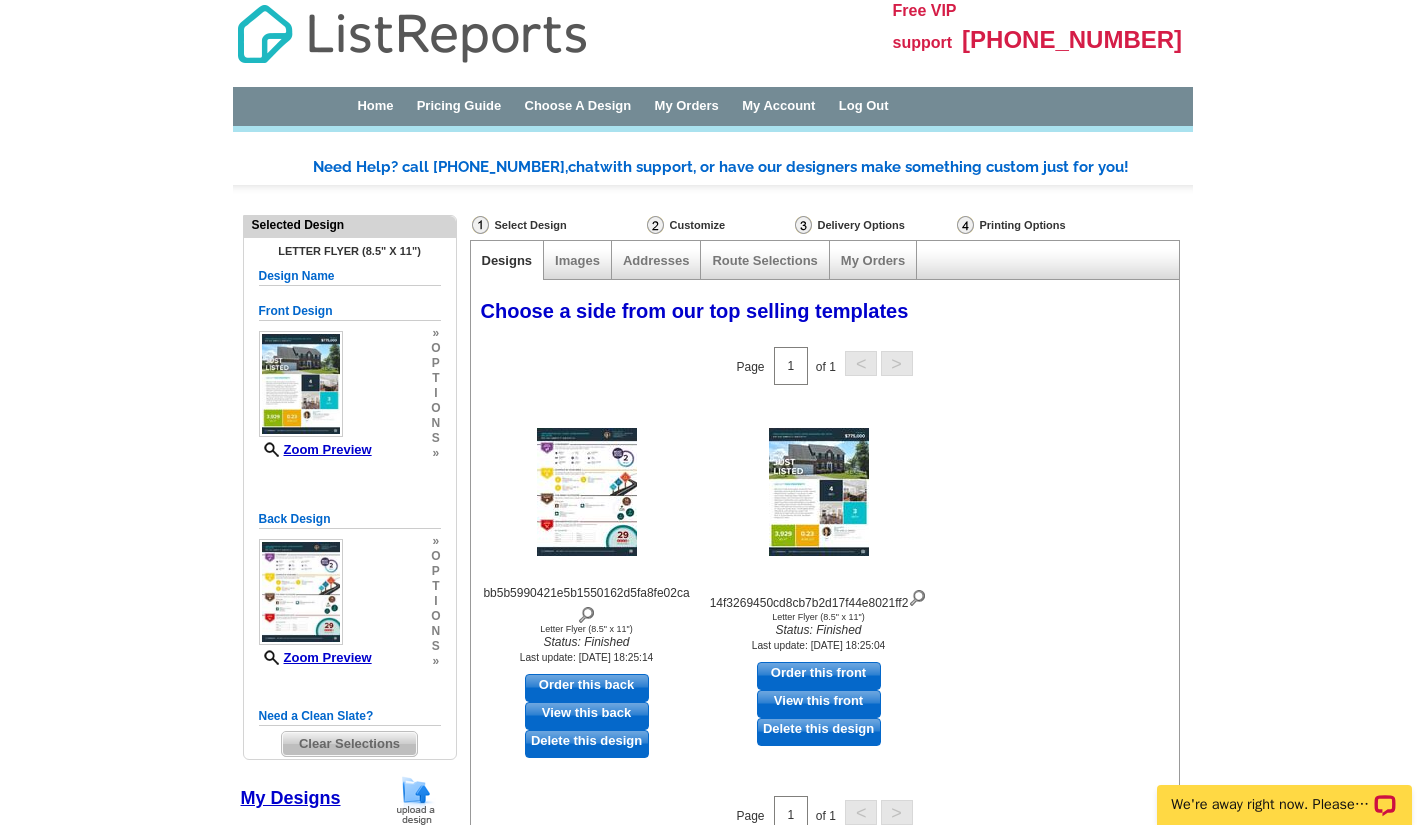 click on "» o p t i o n s »" at bounding box center (433, 393) 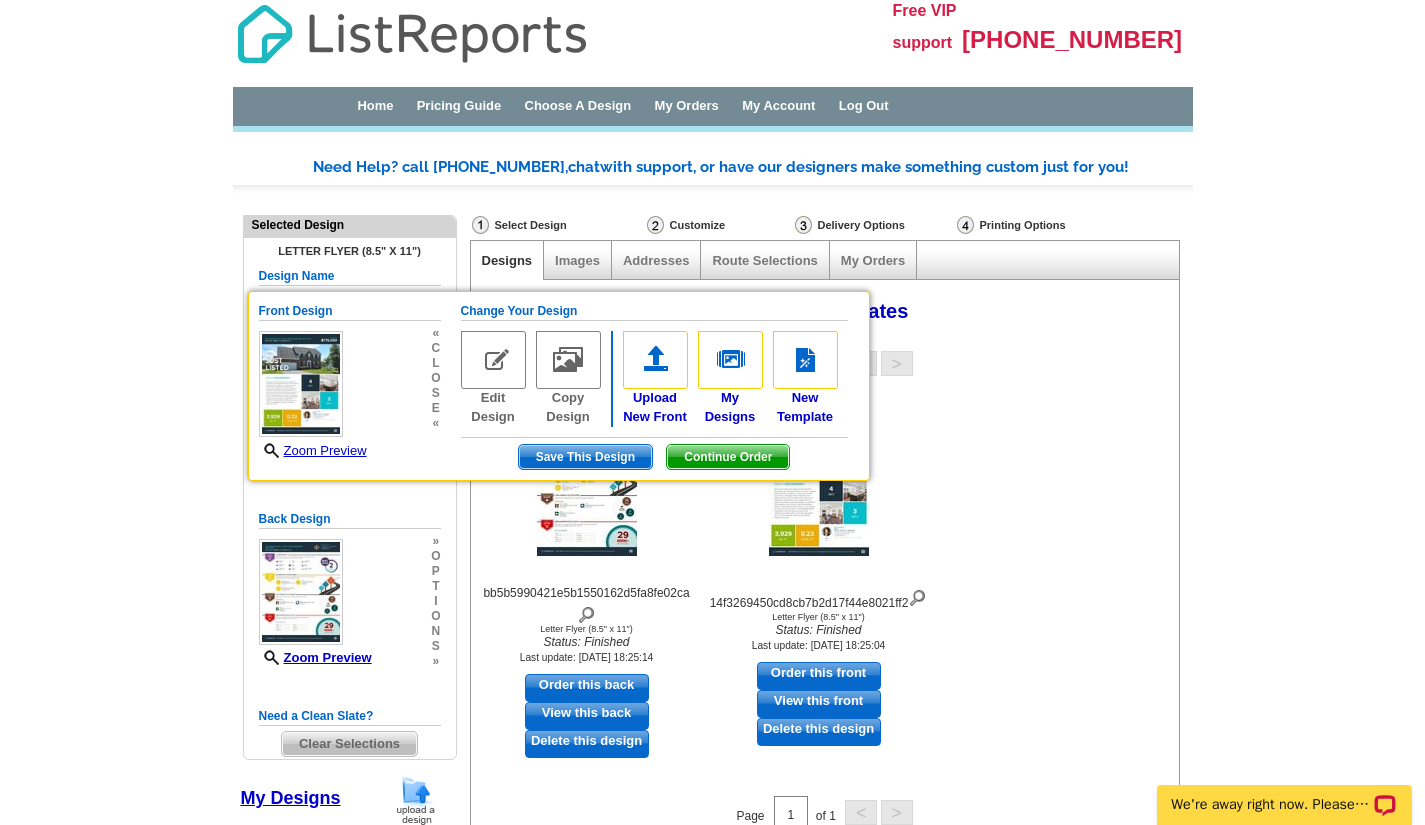 click on "Choose a side from our top selling templates
Select one of the templates below for the front of your print order.
Next Step: Choosing a Back
Page
1 of 1
<
>
bb5b5990421e5b1550162d5fa8fe02ca
Status: Finished 1" at bounding box center (825, 563) 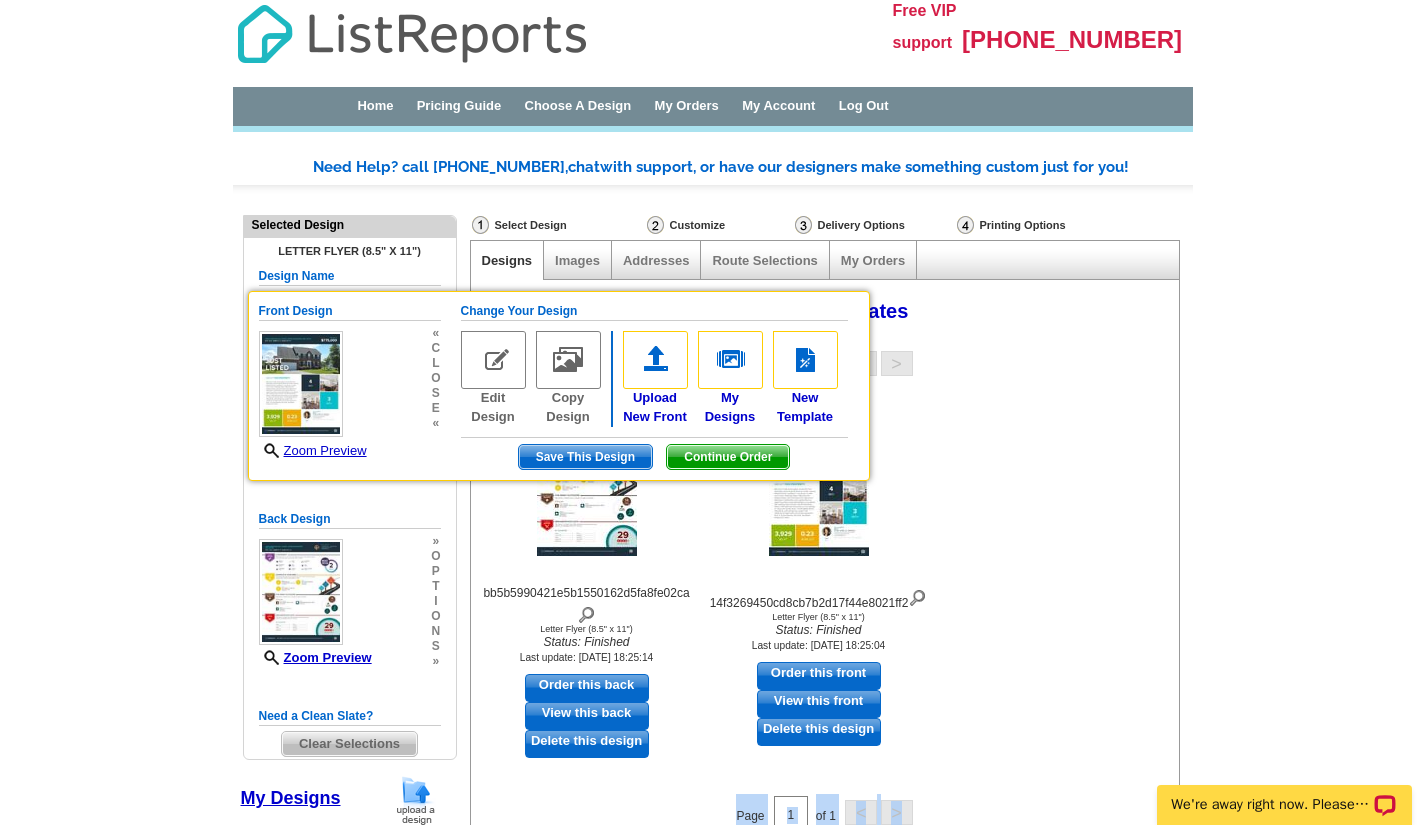 click on "Choose a side from our top selling templates
Select one of the templates below for the front of your print order.
Next Step: Choosing a Back
Page
1 of 1
<
>
bb5b5990421e5b1550162d5fa8fe02ca
Status: Finished 1" at bounding box center [825, 563] 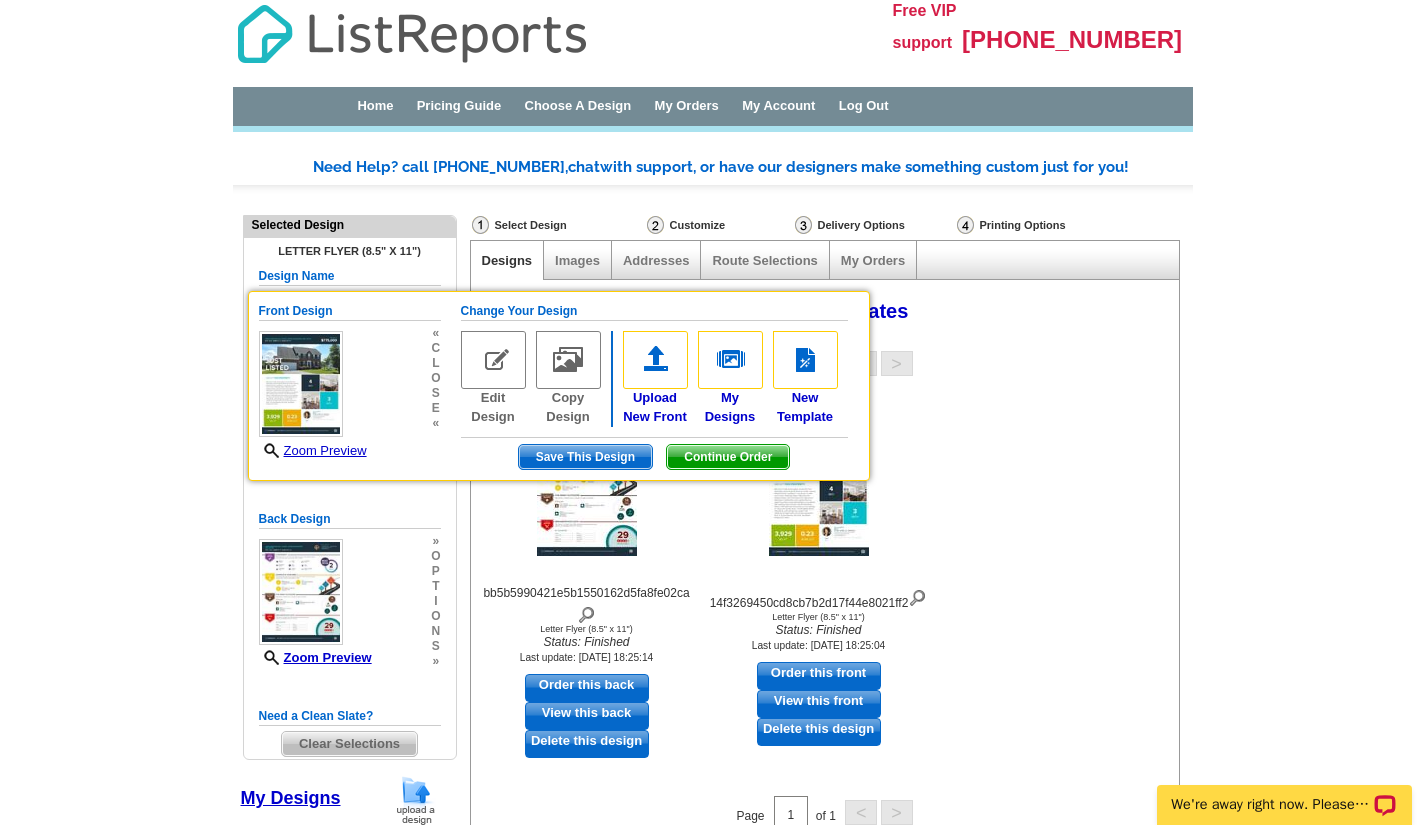 click on "Choose a side from our top selling templates" at bounding box center (818, 307) 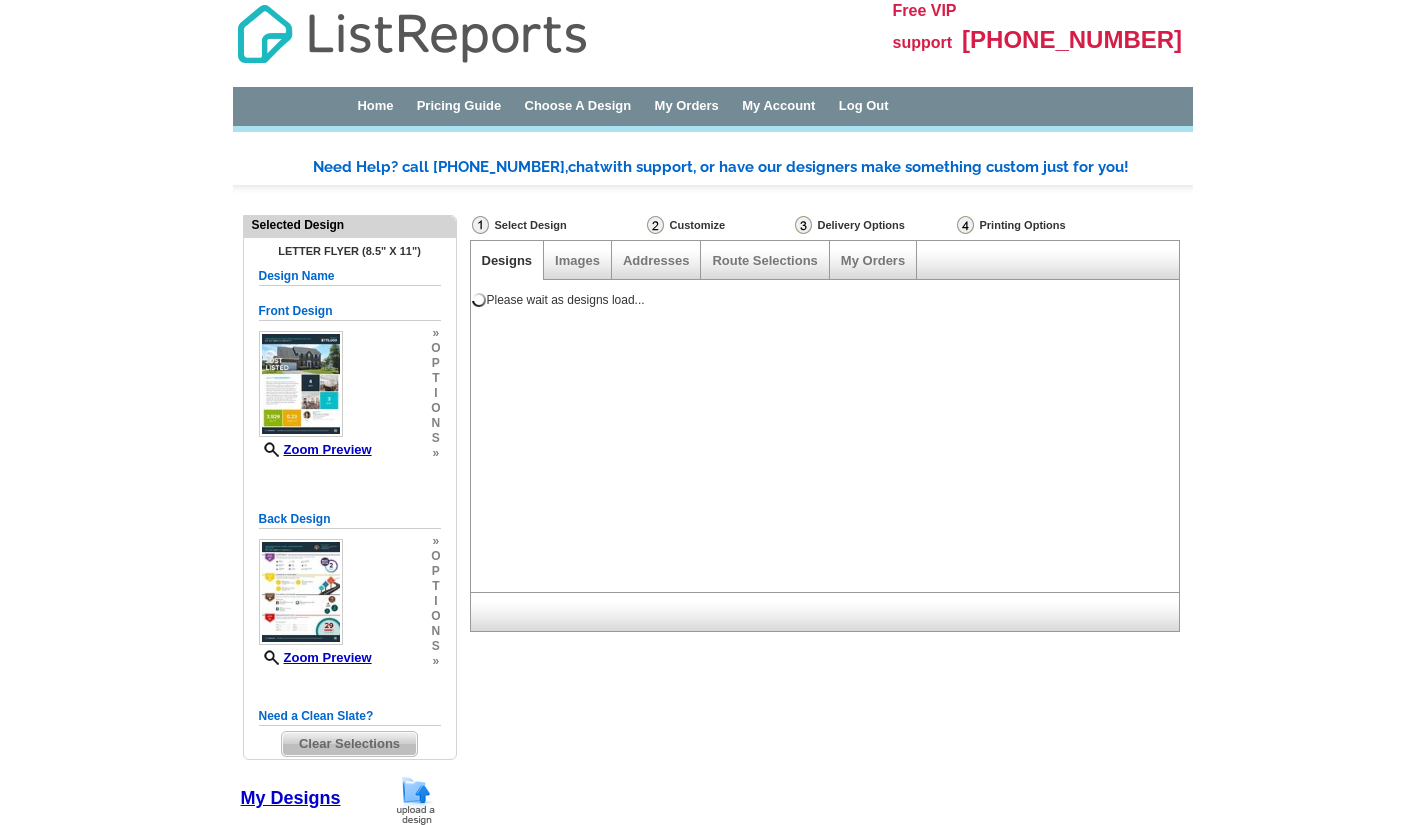 scroll, scrollTop: 0, scrollLeft: 0, axis: both 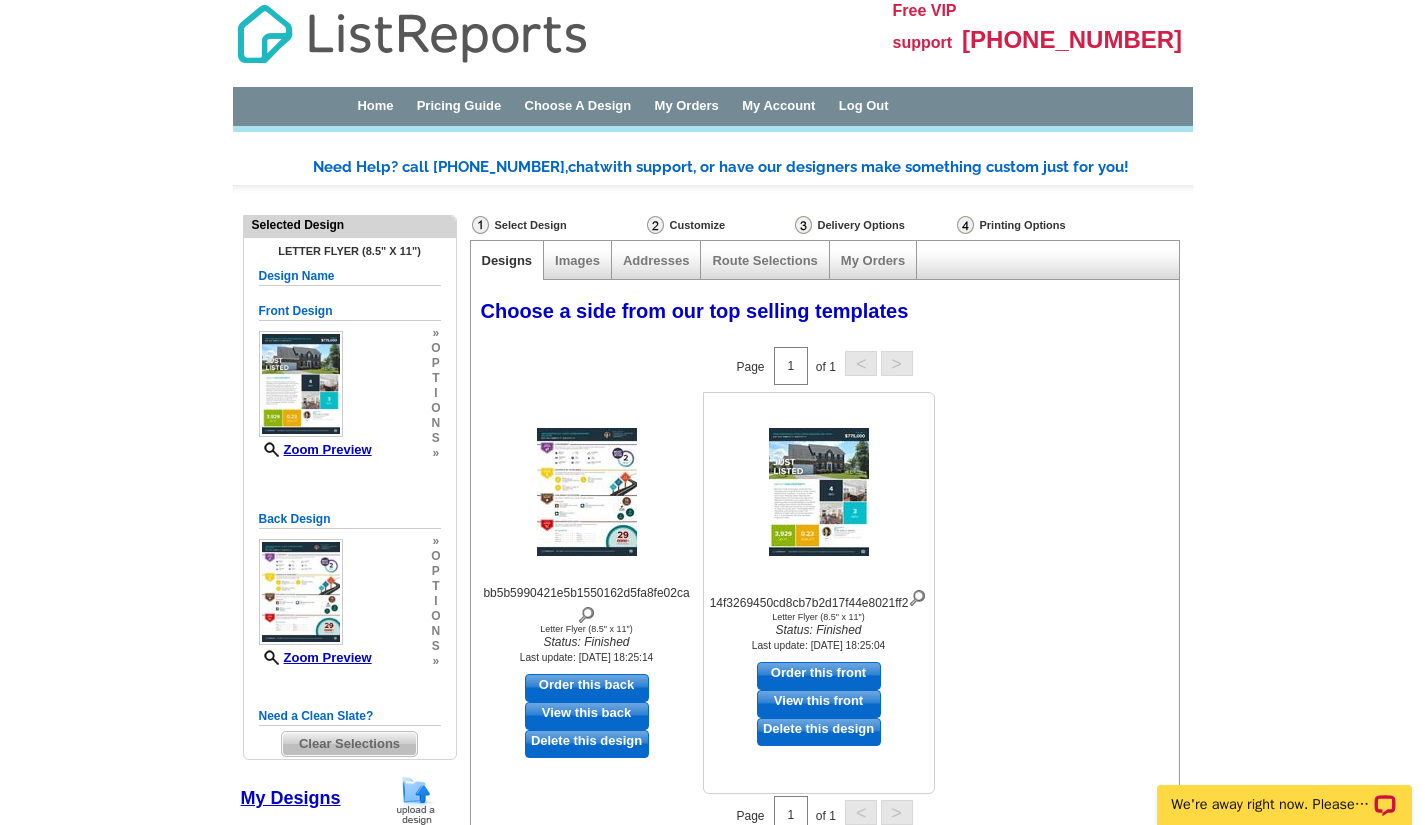 click at bounding box center [819, 492] 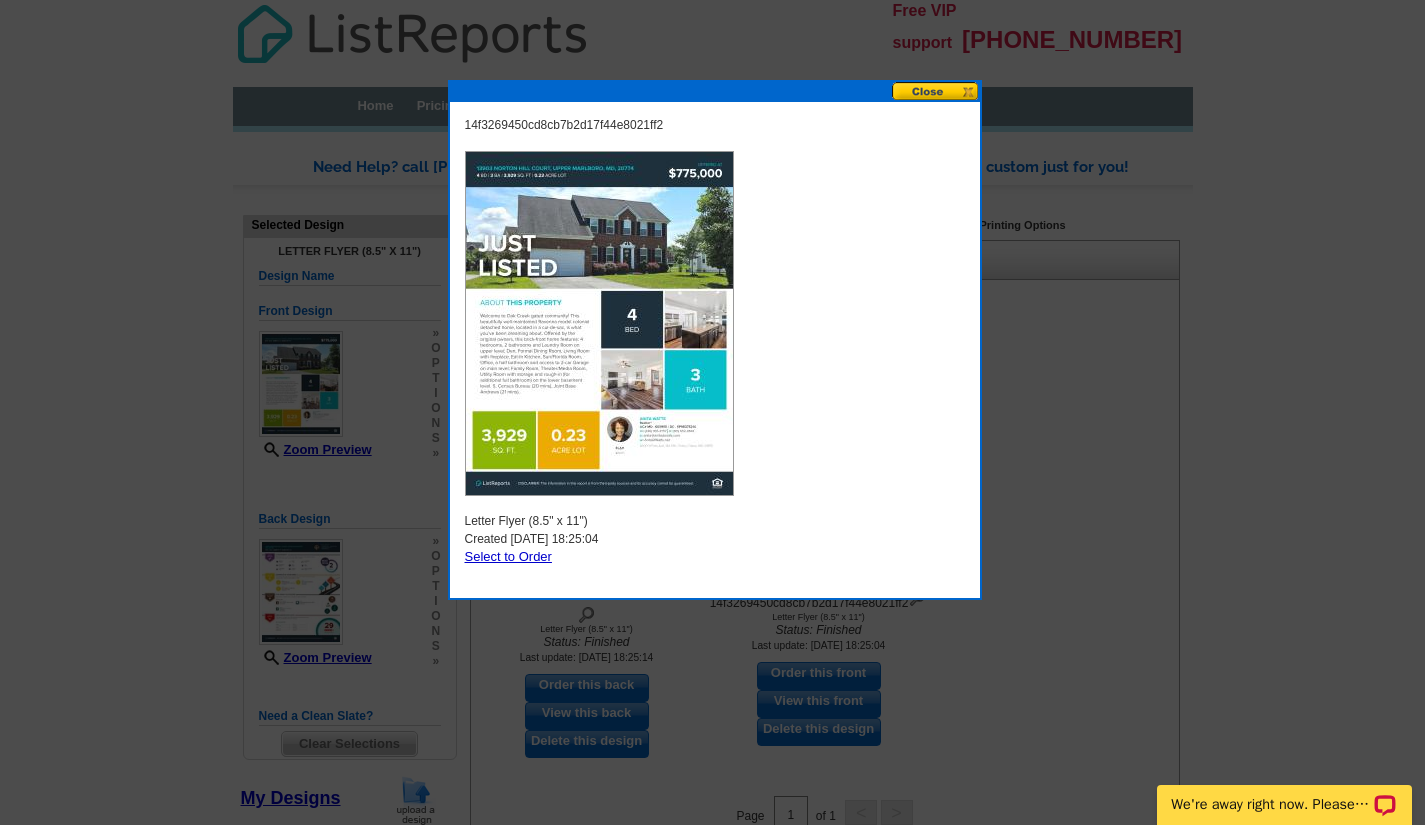 click at bounding box center [599, 323] 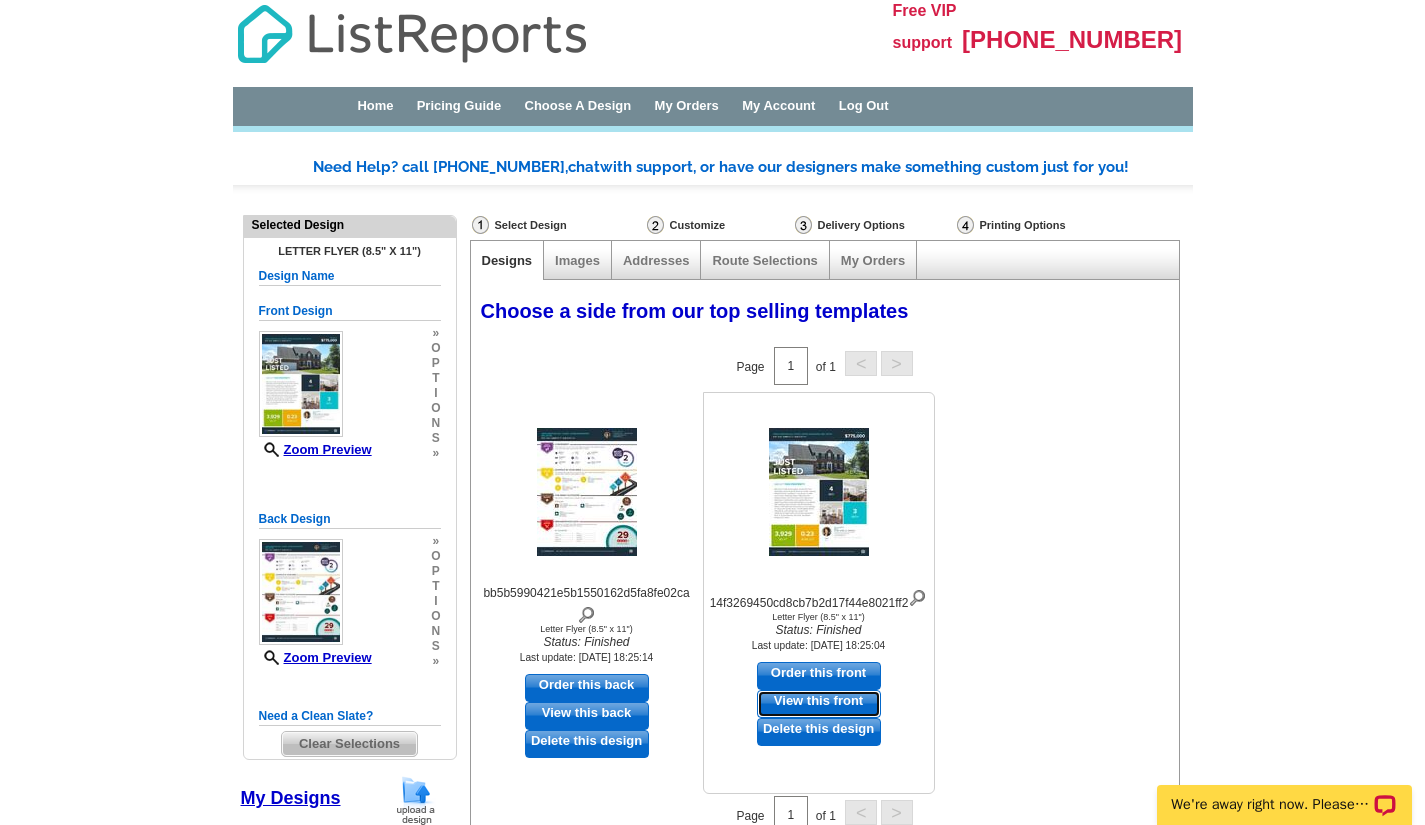 click on "View this front" at bounding box center [819, 704] 